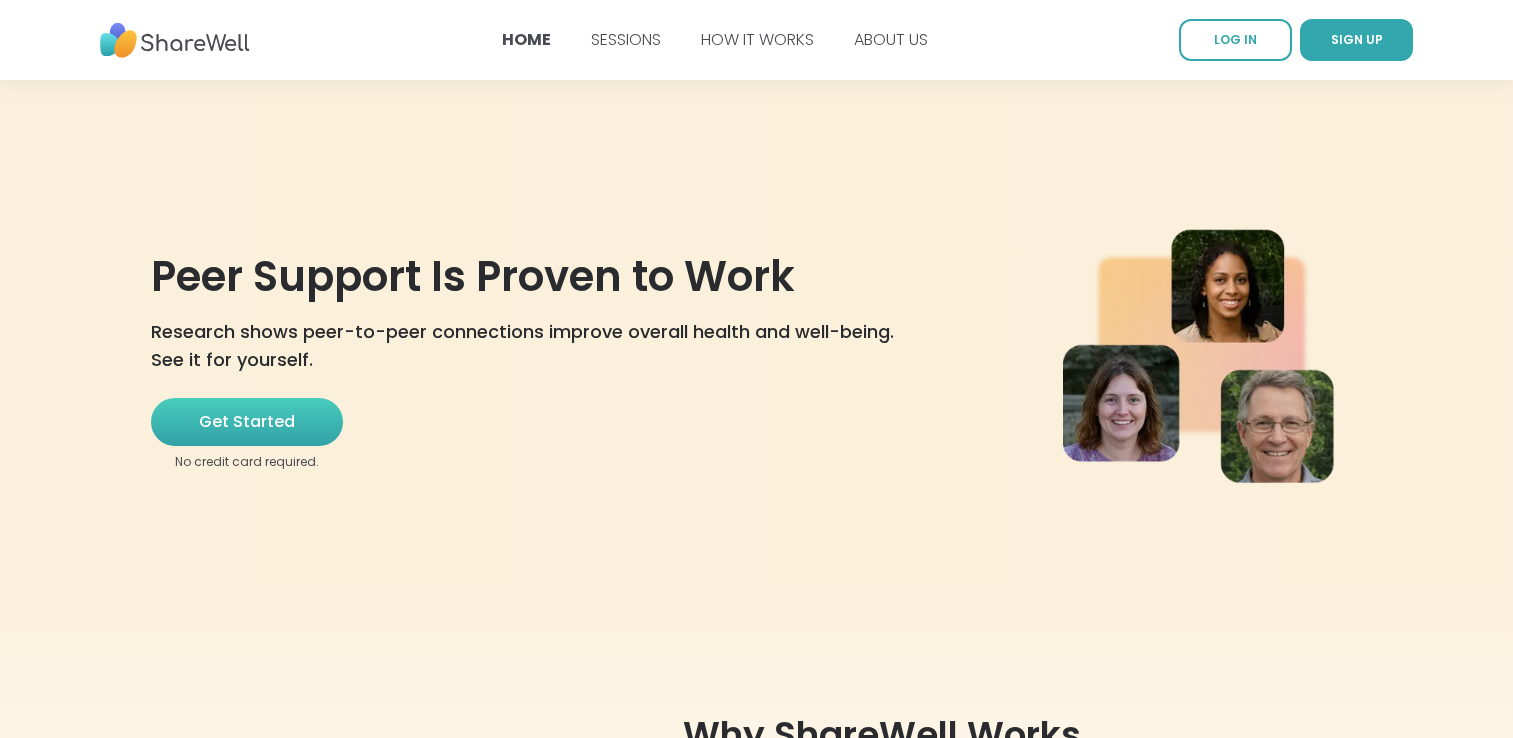 scroll, scrollTop: 0, scrollLeft: 0, axis: both 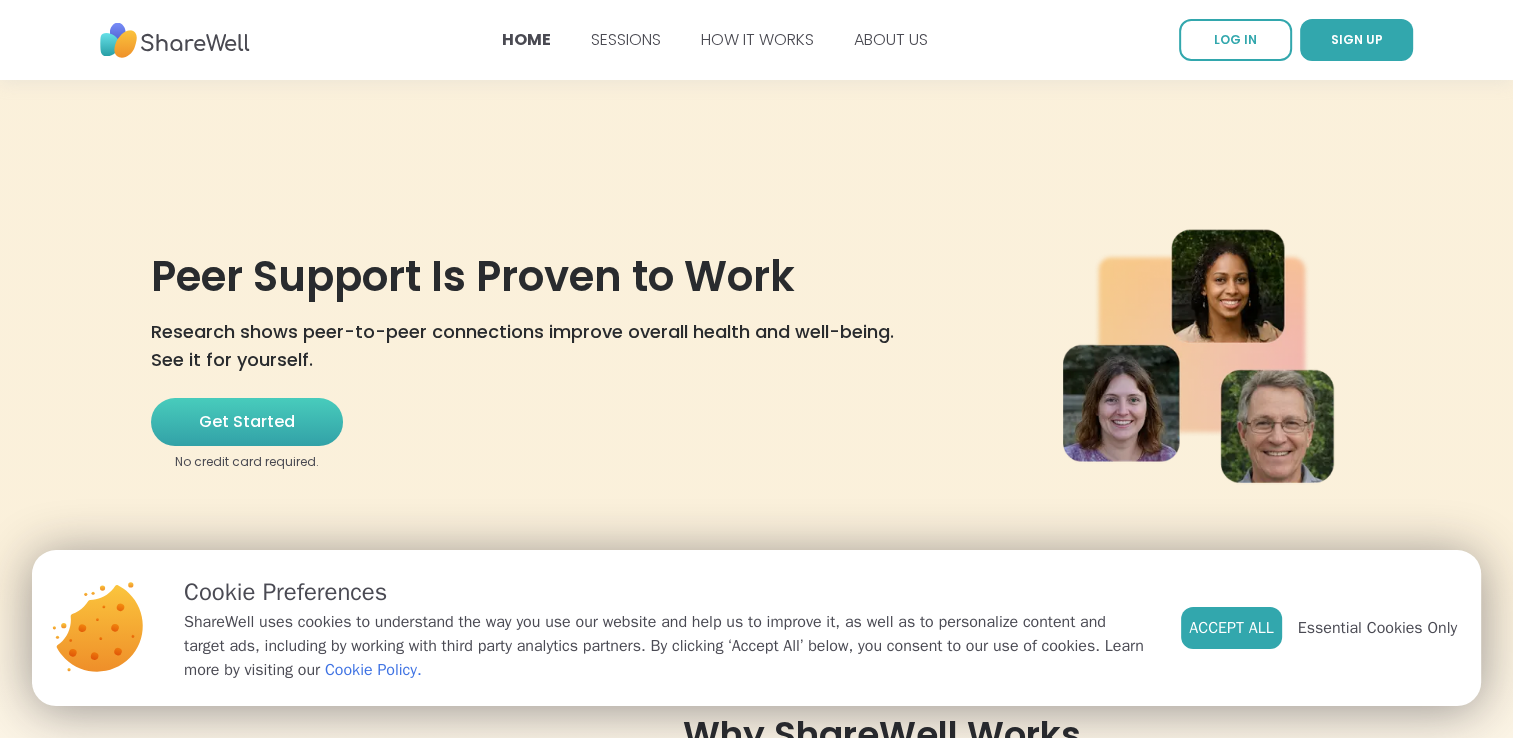 click on "Get Started" at bounding box center [247, 422] 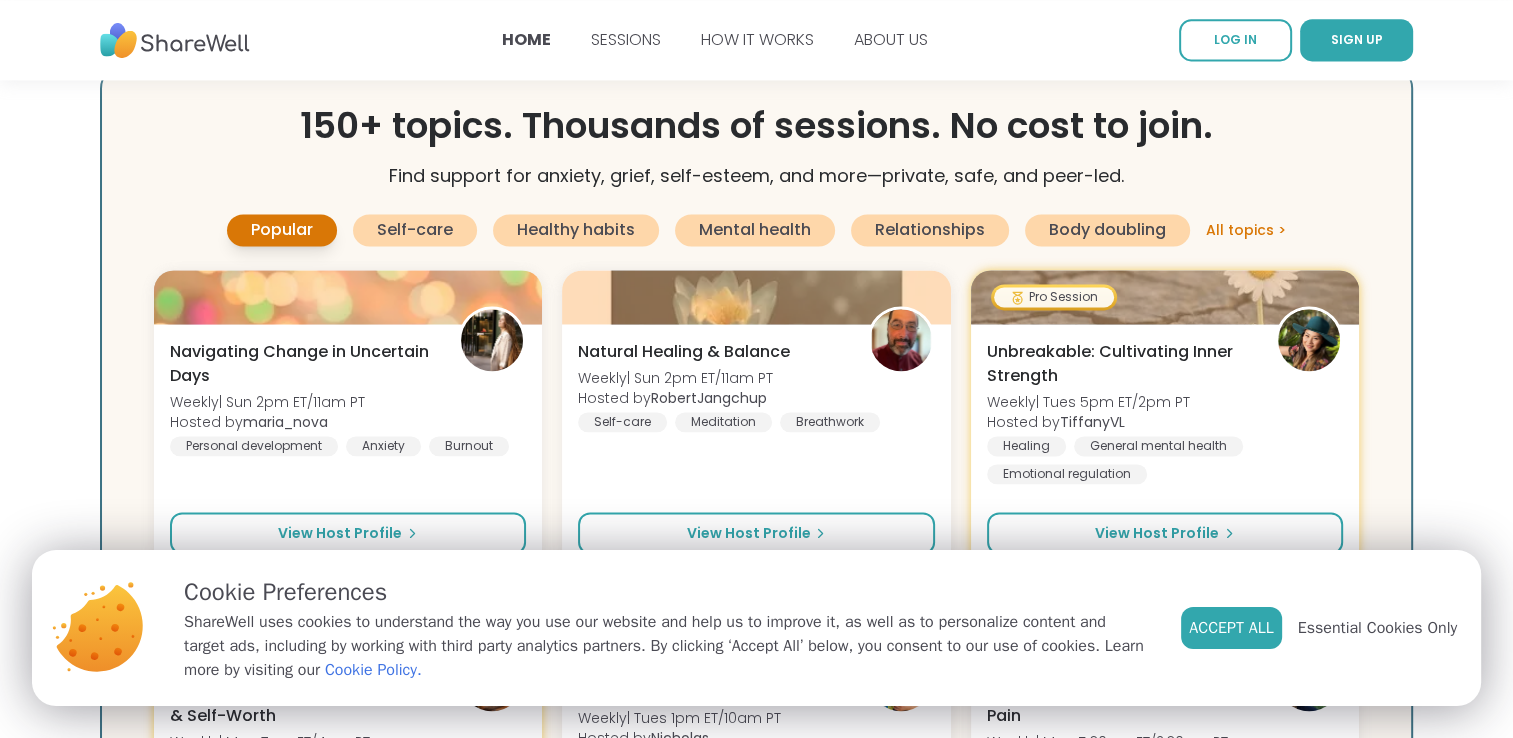scroll, scrollTop: 2817, scrollLeft: 0, axis: vertical 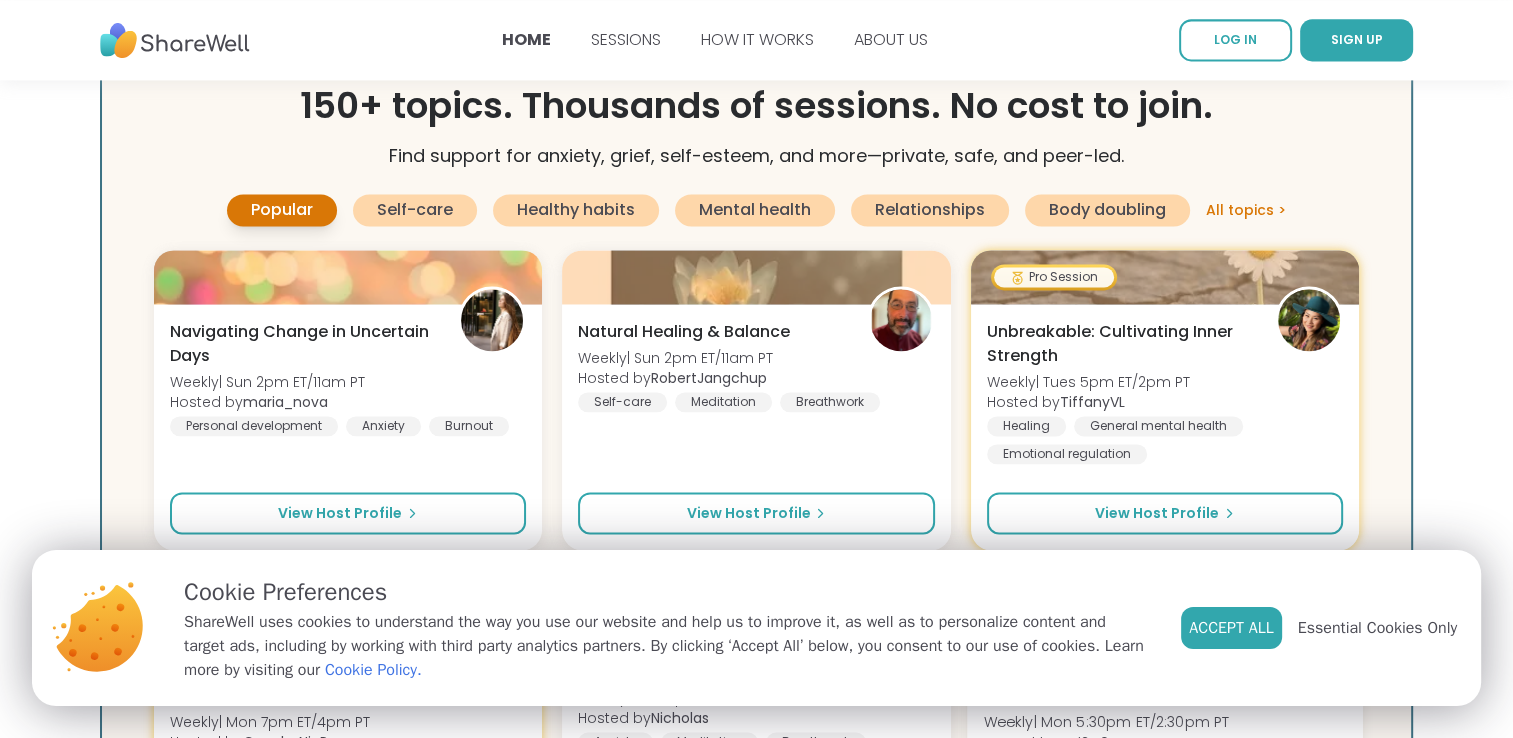 click on "Accept All" at bounding box center [1231, 628] 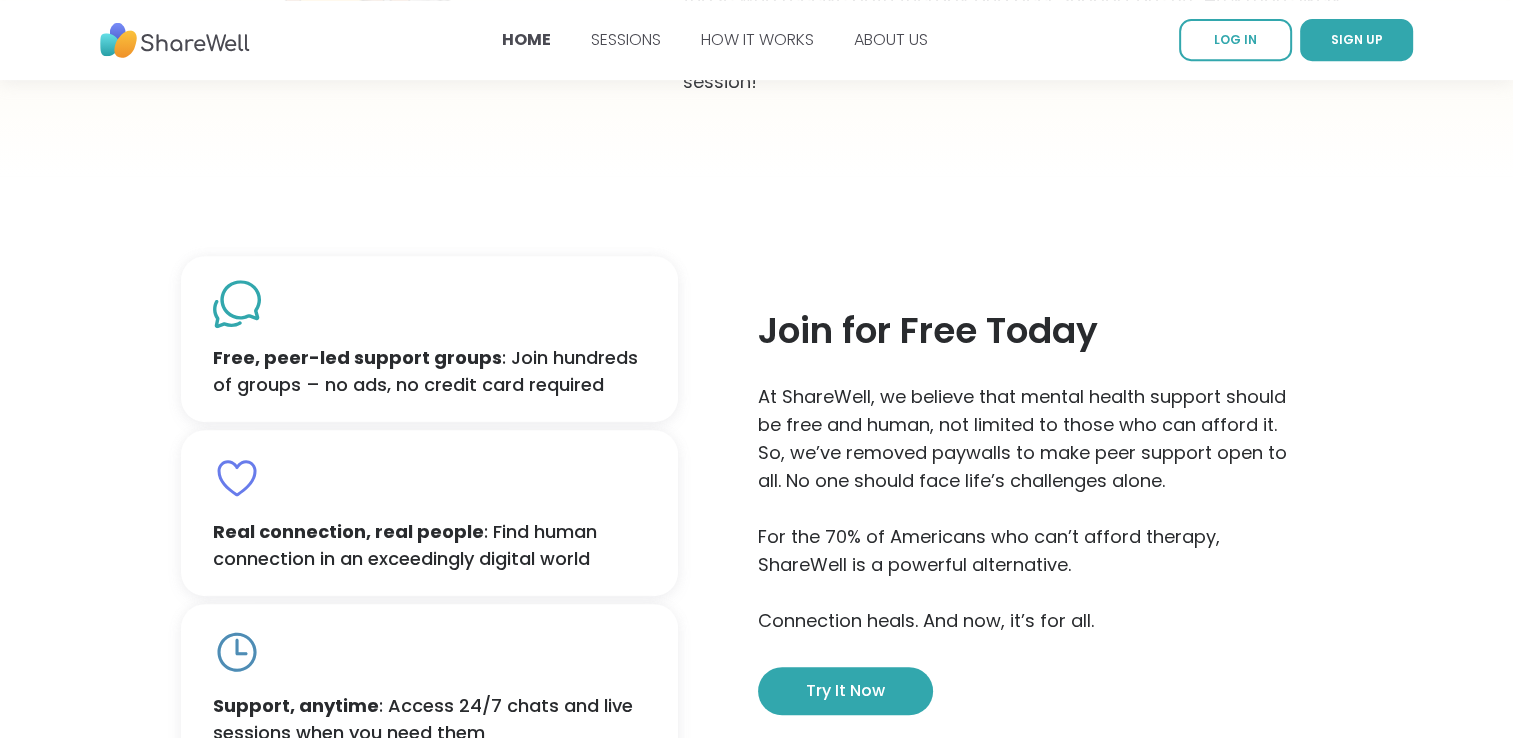 scroll, scrollTop: 1028, scrollLeft: 0, axis: vertical 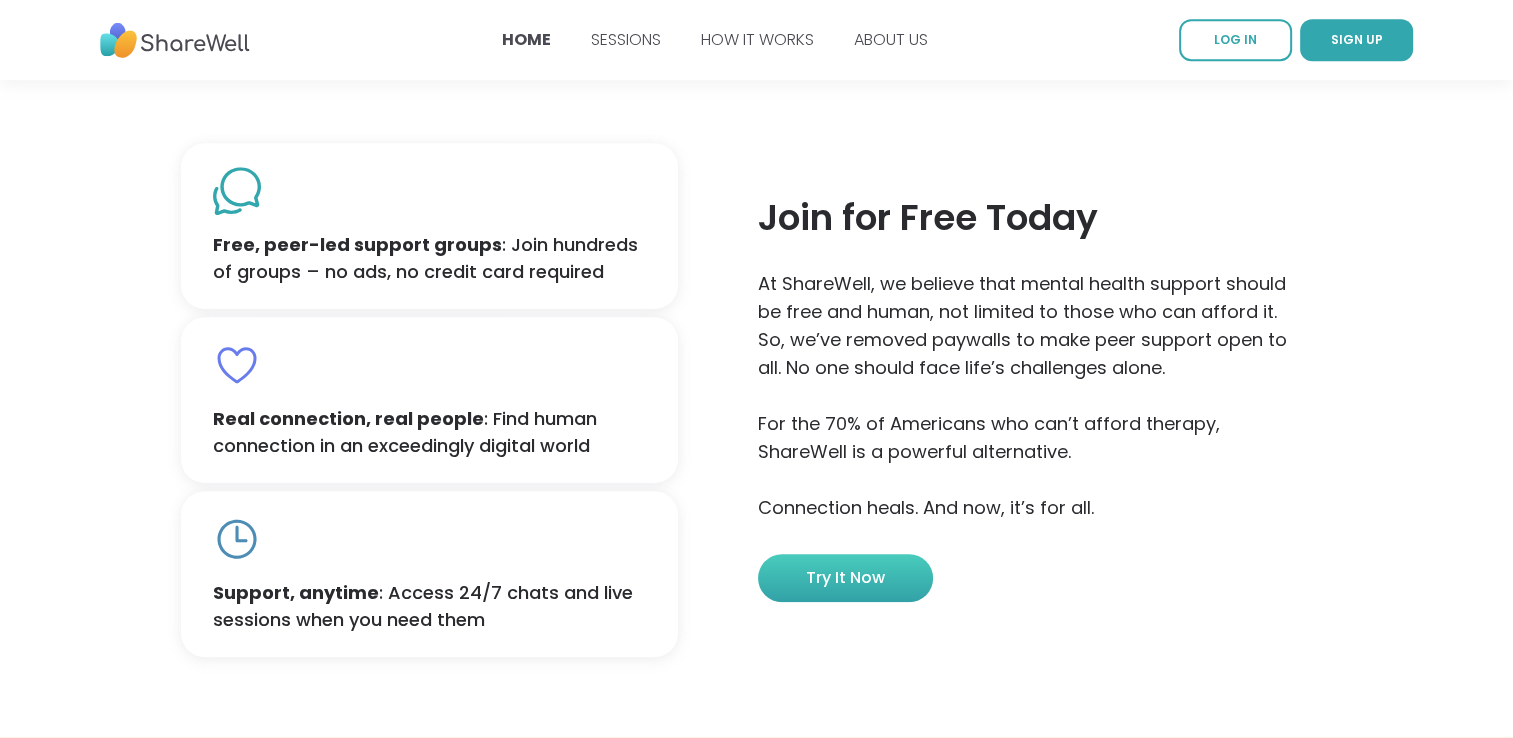 click on "Try it now" at bounding box center (845, 578) 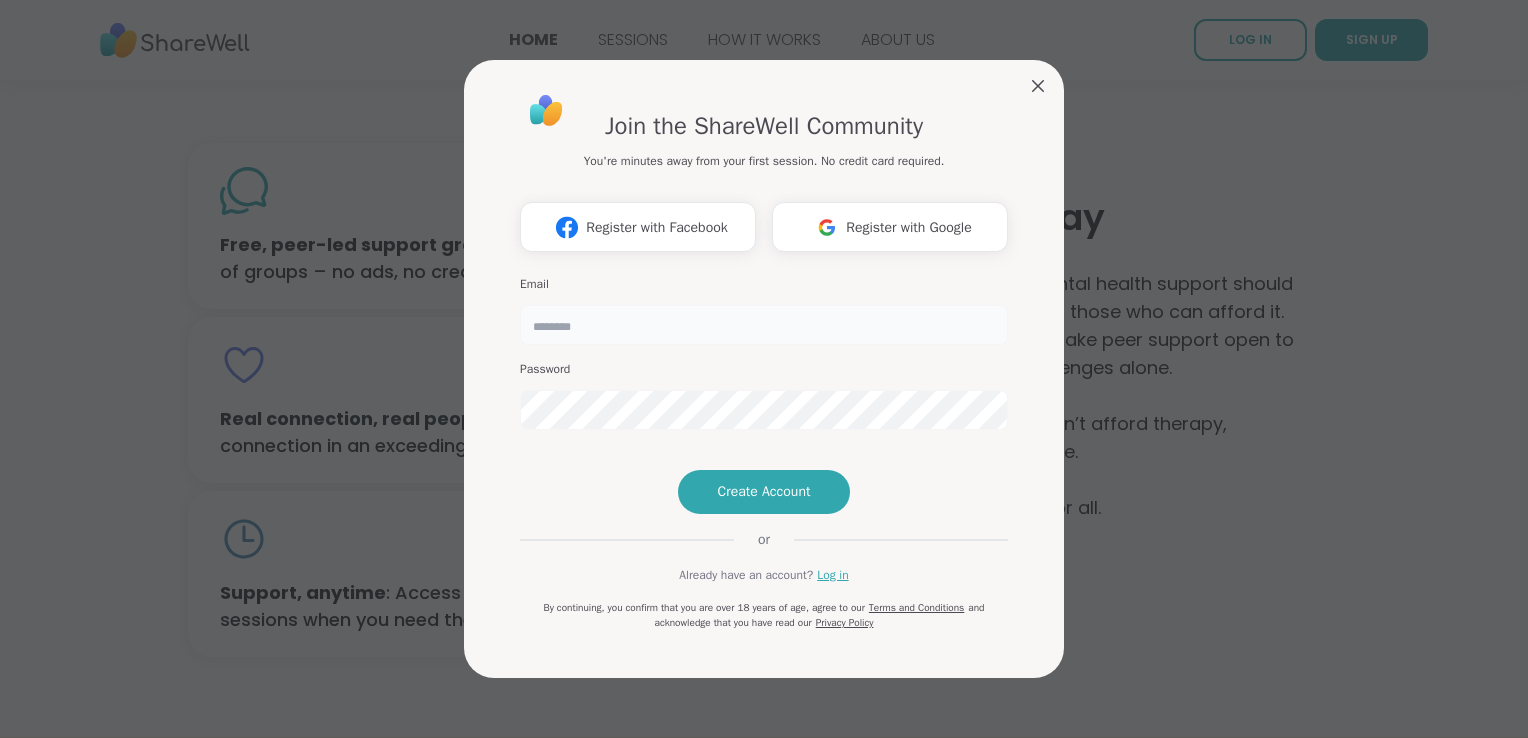 click at bounding box center [764, 325] 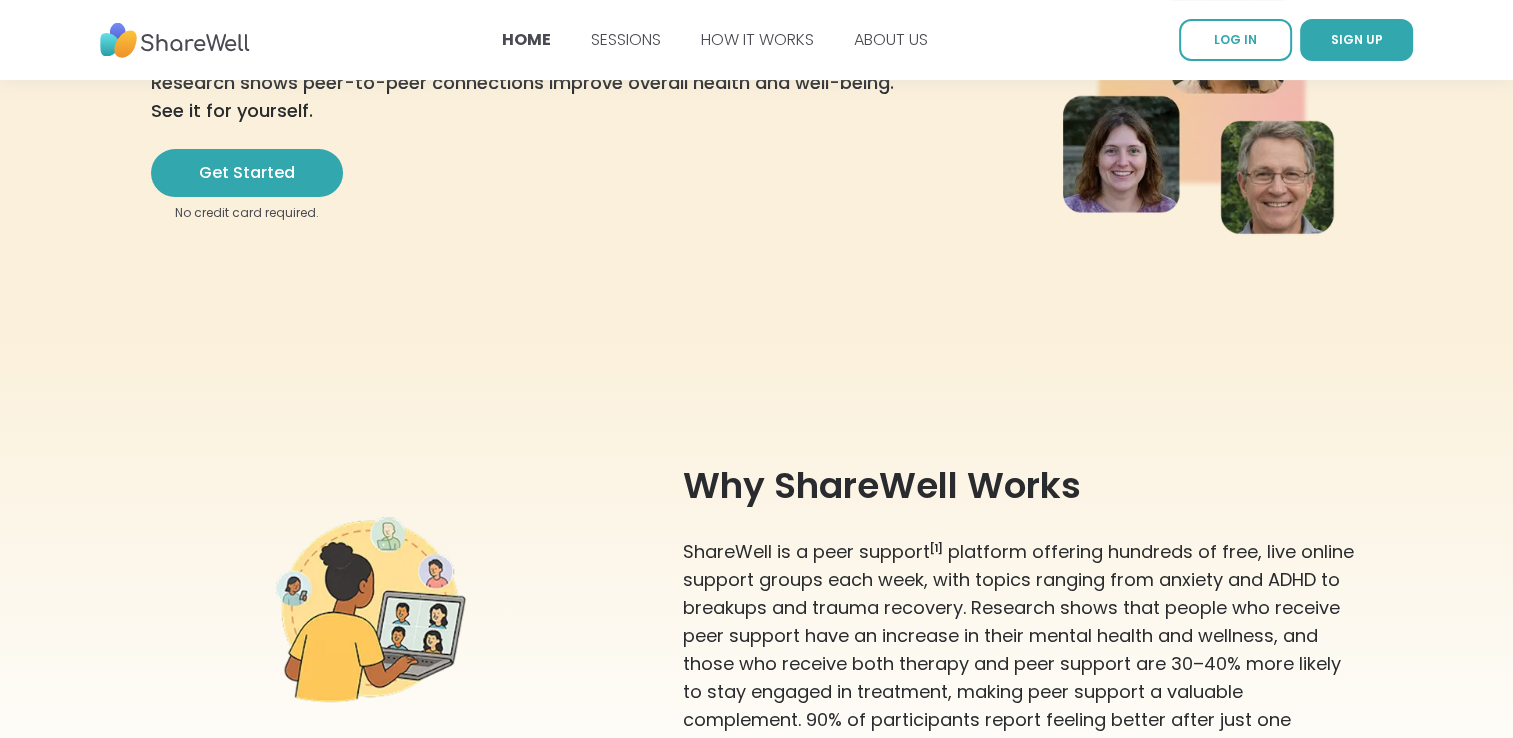 scroll, scrollTop: 223, scrollLeft: 0, axis: vertical 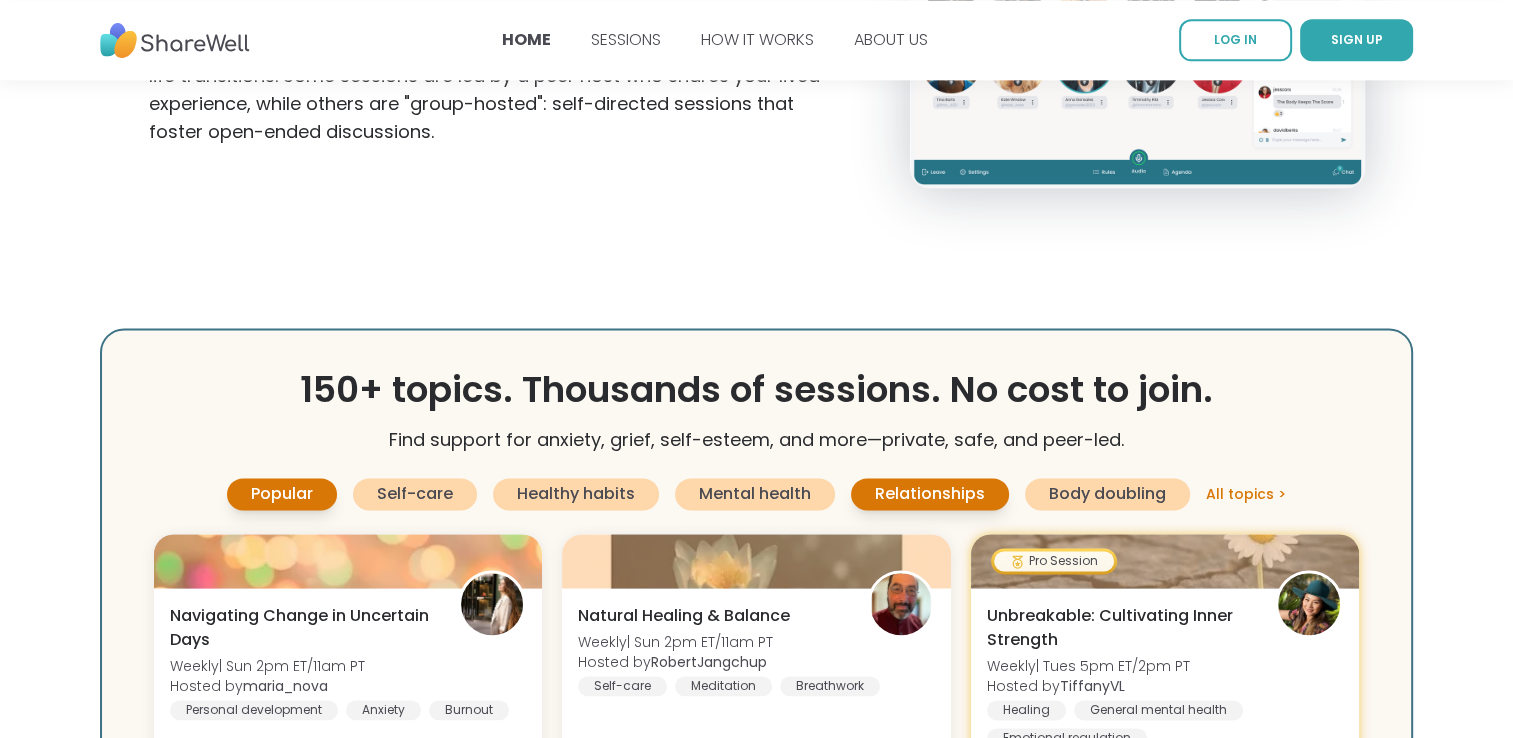 click on "Relationships" at bounding box center [930, 494] 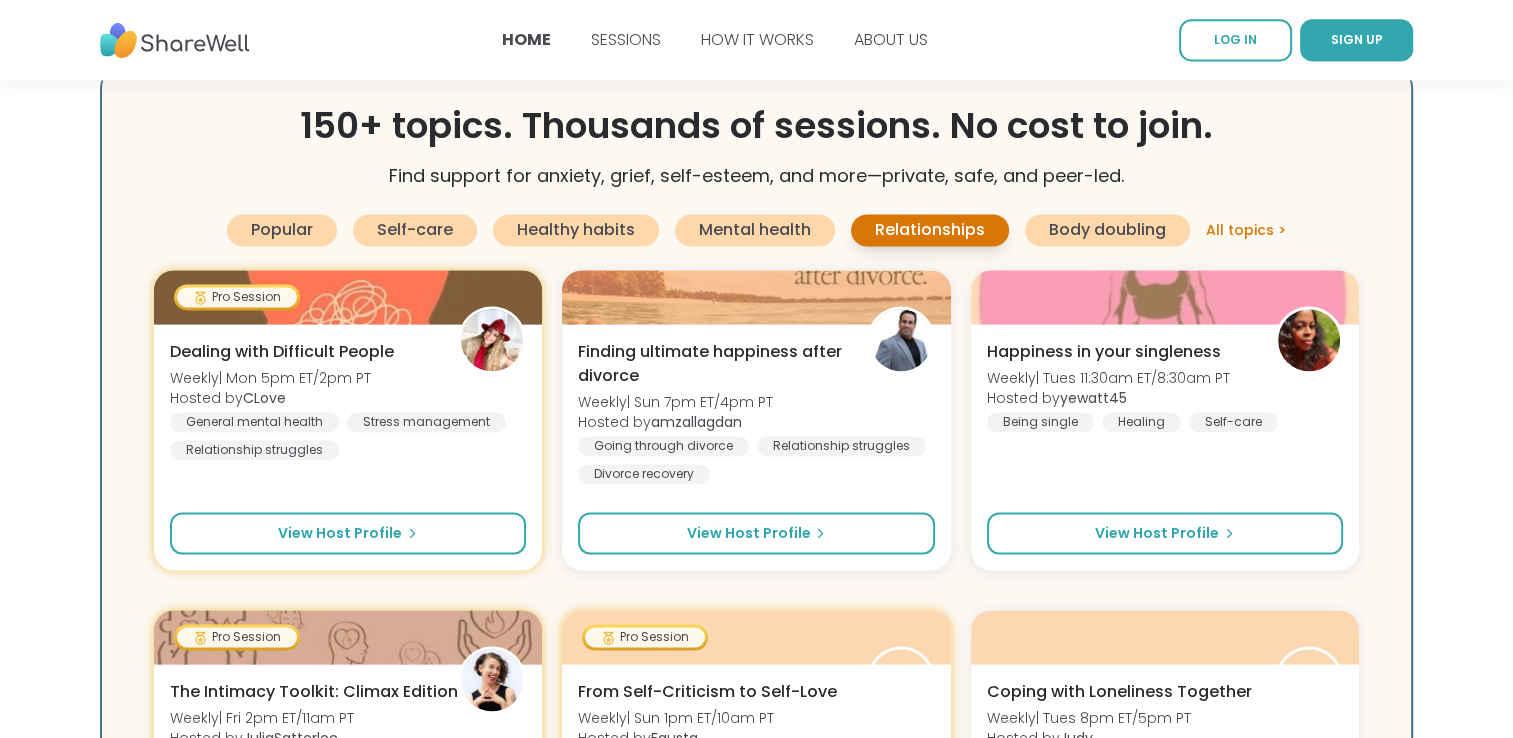 scroll, scrollTop: 2717, scrollLeft: 0, axis: vertical 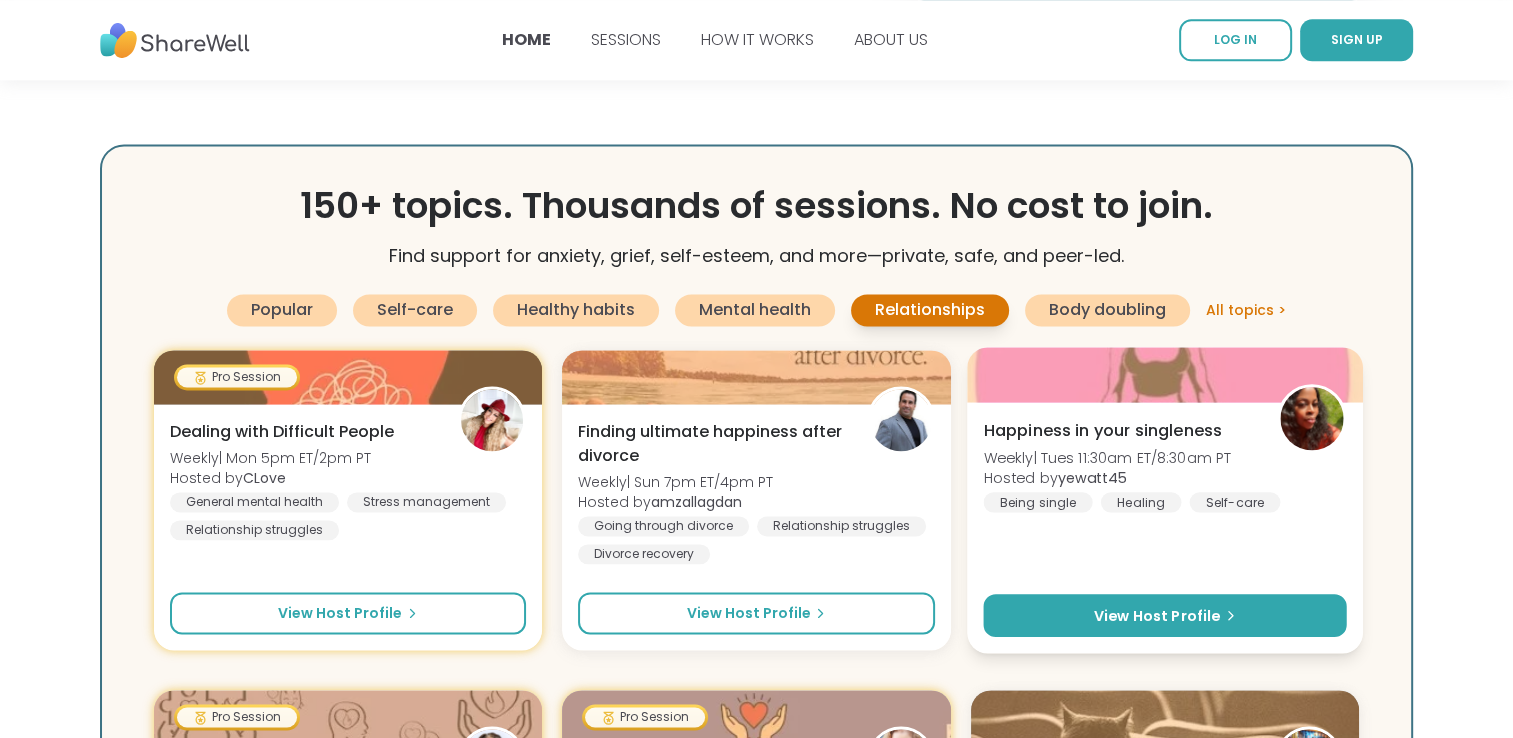 click on "View host profile" at bounding box center (1156, 615) 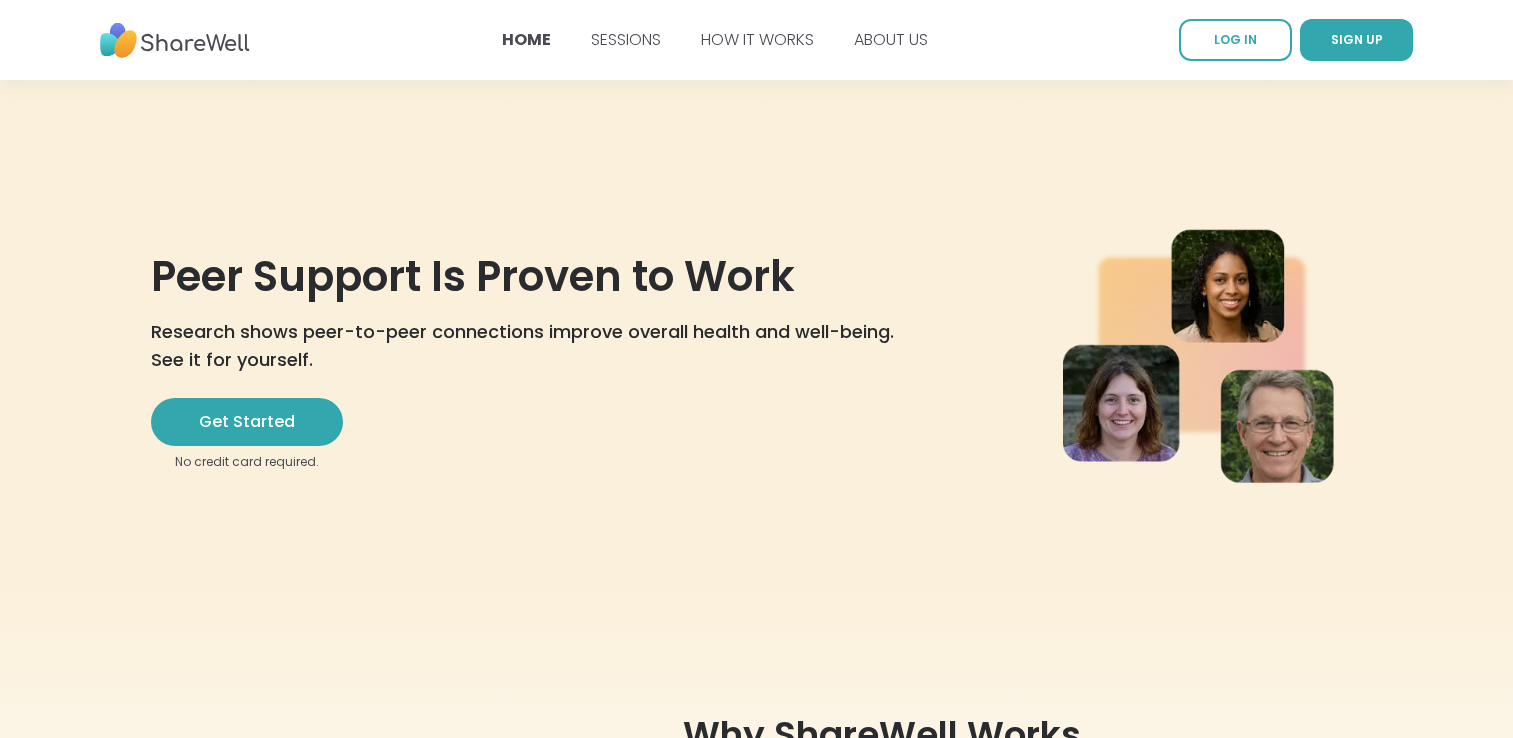 scroll, scrollTop: 0, scrollLeft: 0, axis: both 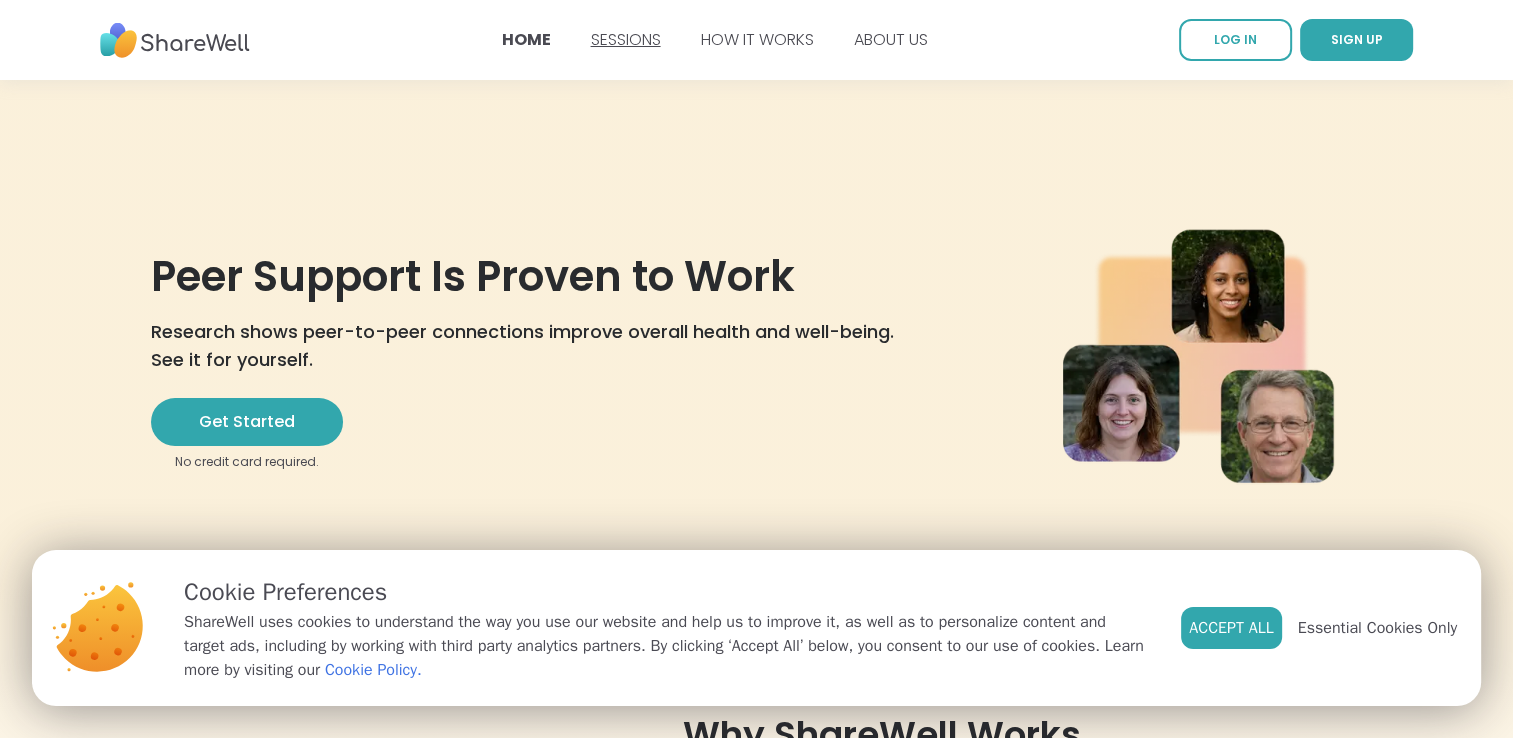 click on "SESSIONS" at bounding box center [626, 39] 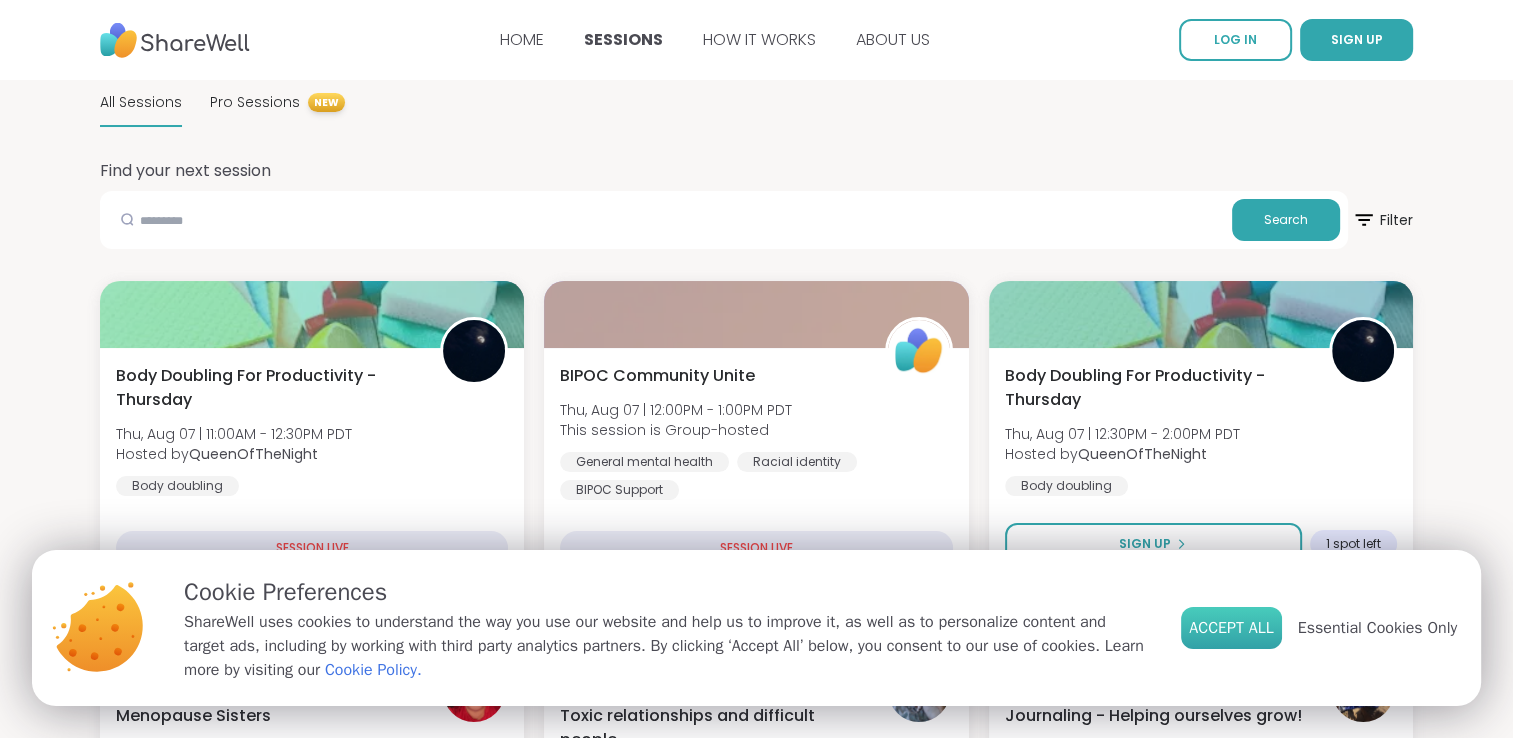 click on "Accept All" at bounding box center [1231, 628] 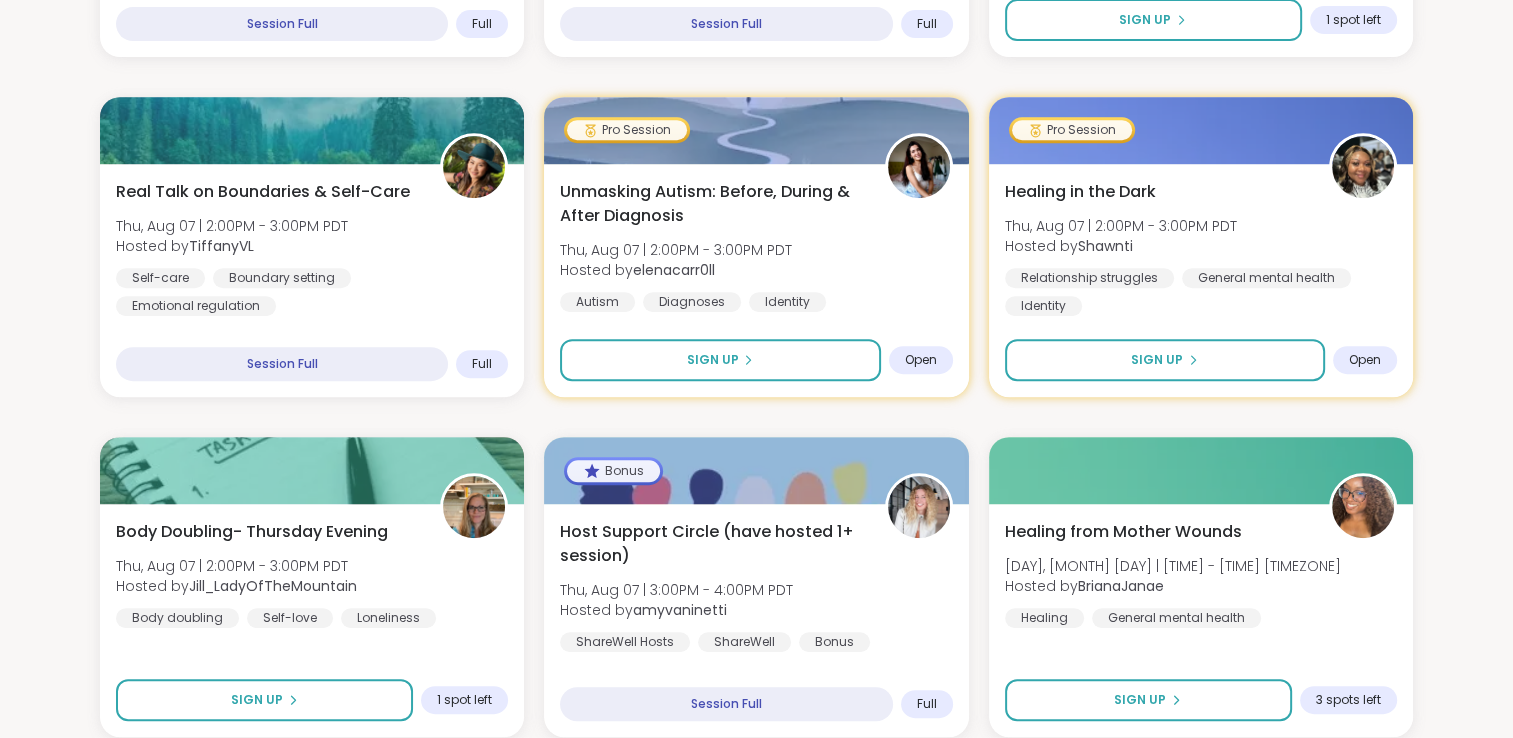 scroll, scrollTop: 881, scrollLeft: 0, axis: vertical 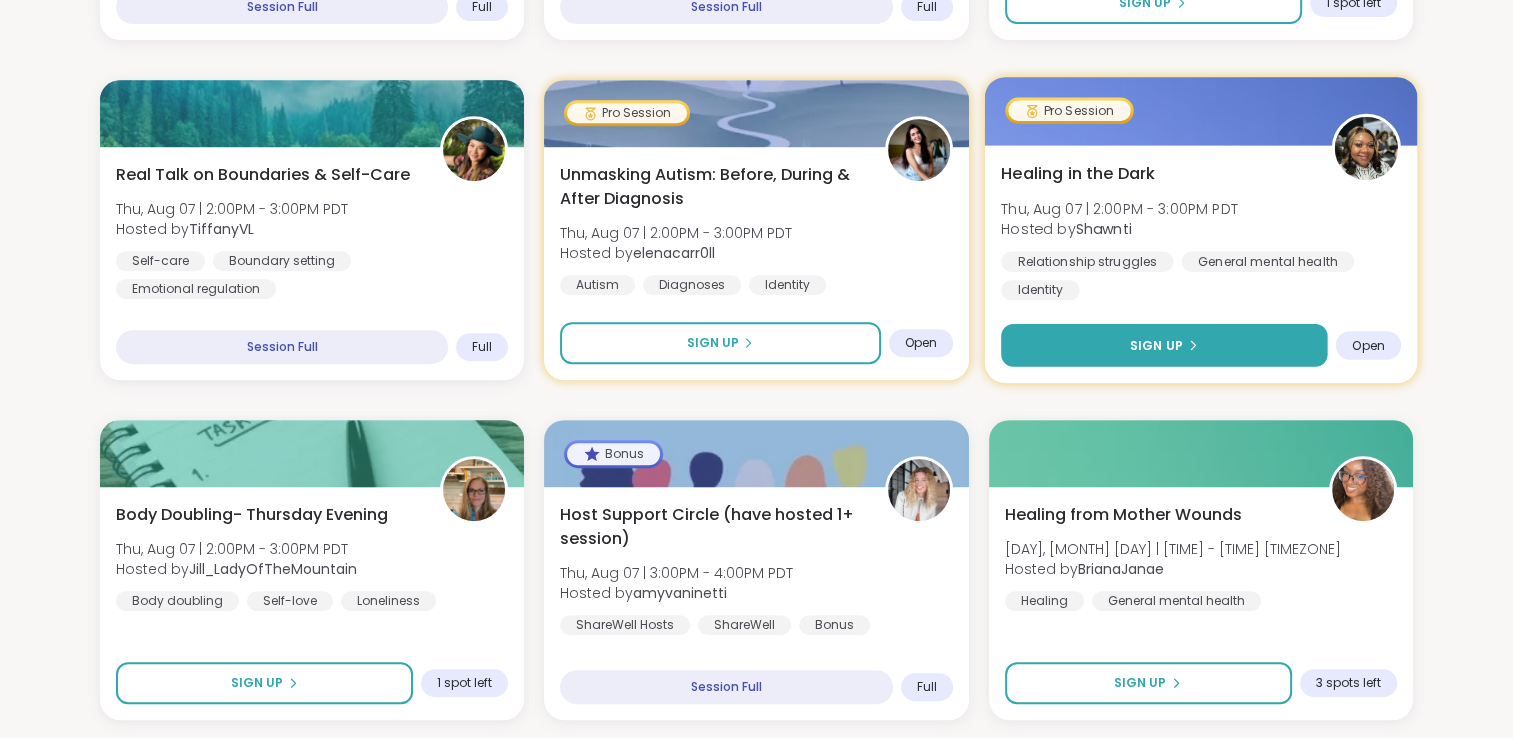 click 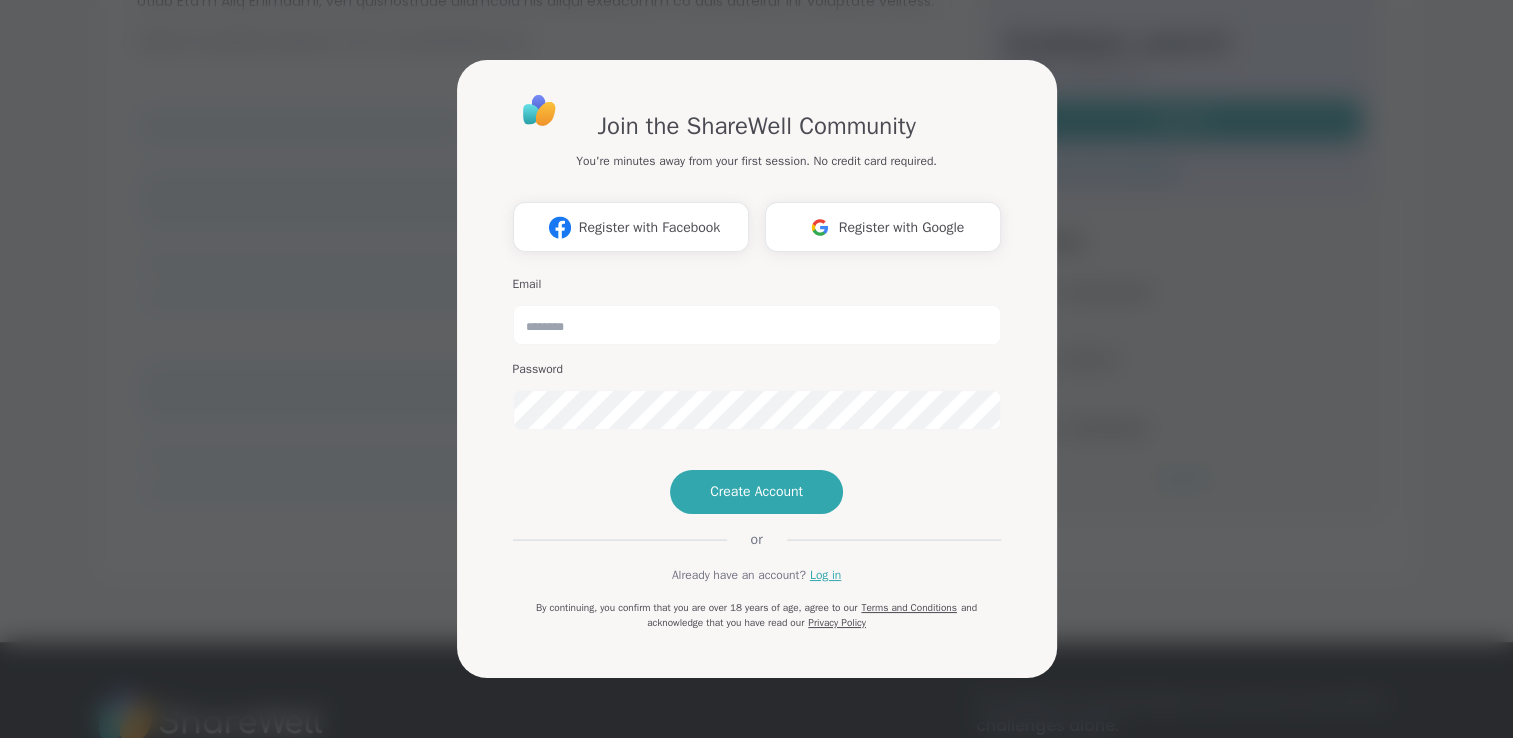 scroll, scrollTop: 0, scrollLeft: 0, axis: both 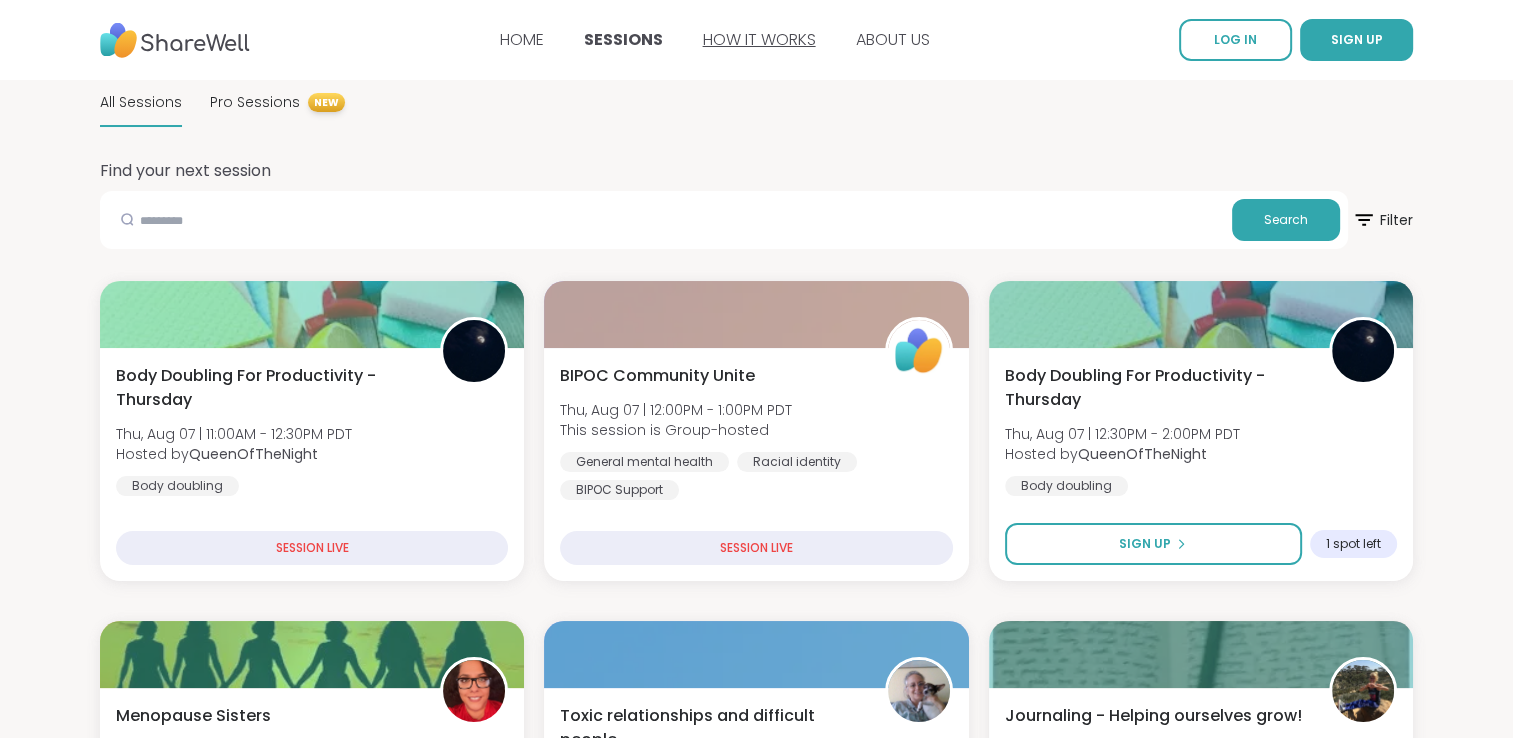 click on "HOW IT WORKS" at bounding box center [759, 39] 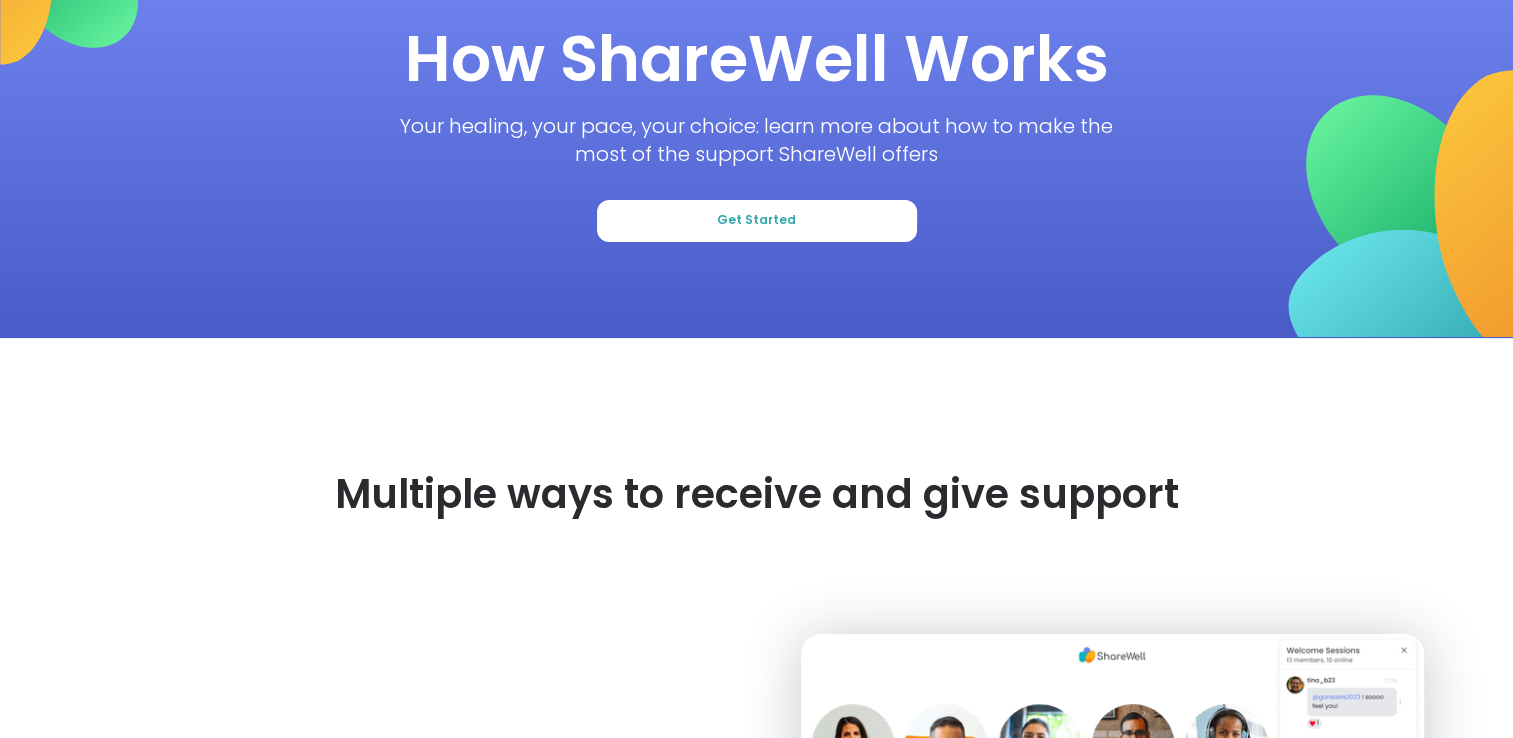 scroll, scrollTop: 0, scrollLeft: 0, axis: both 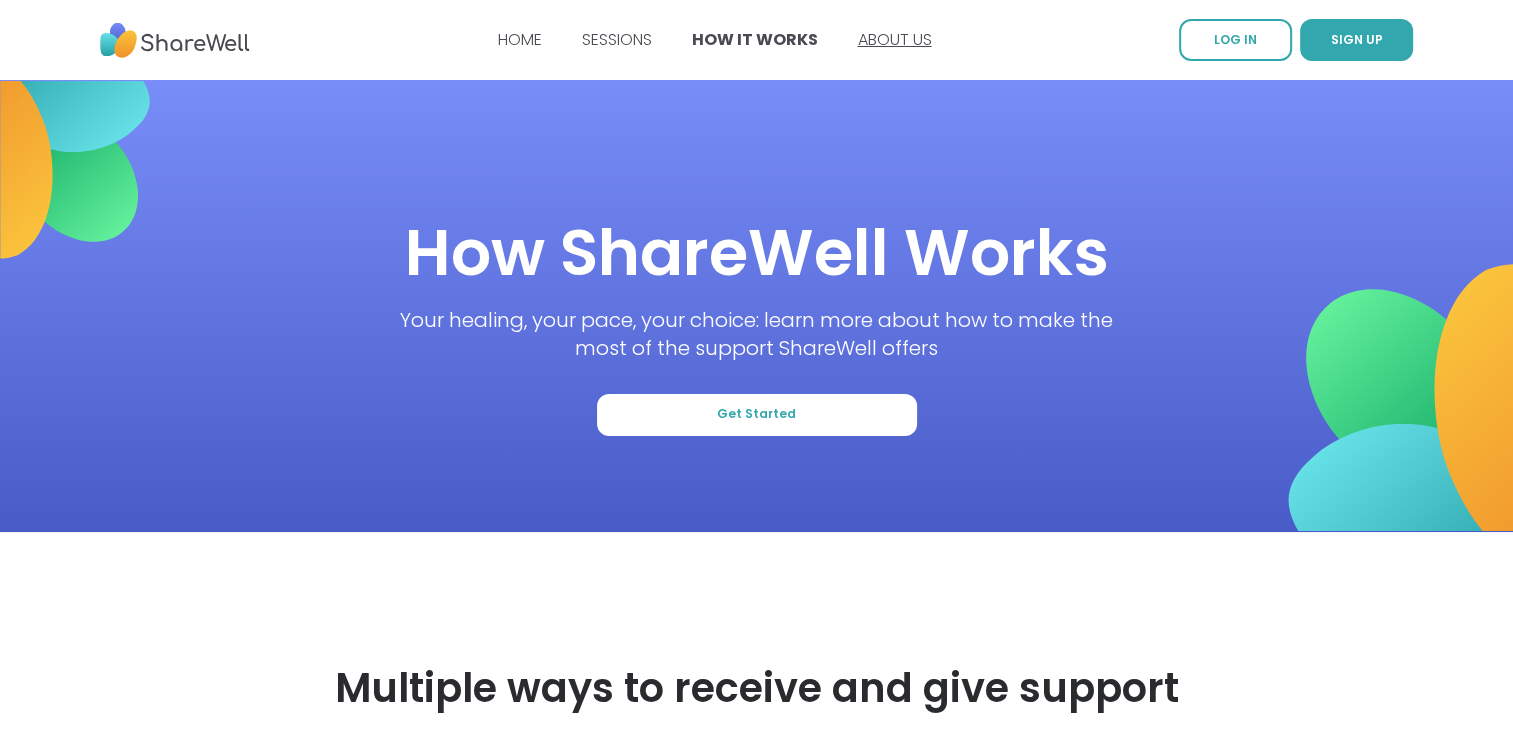 click on "ABOUT US" at bounding box center [895, 39] 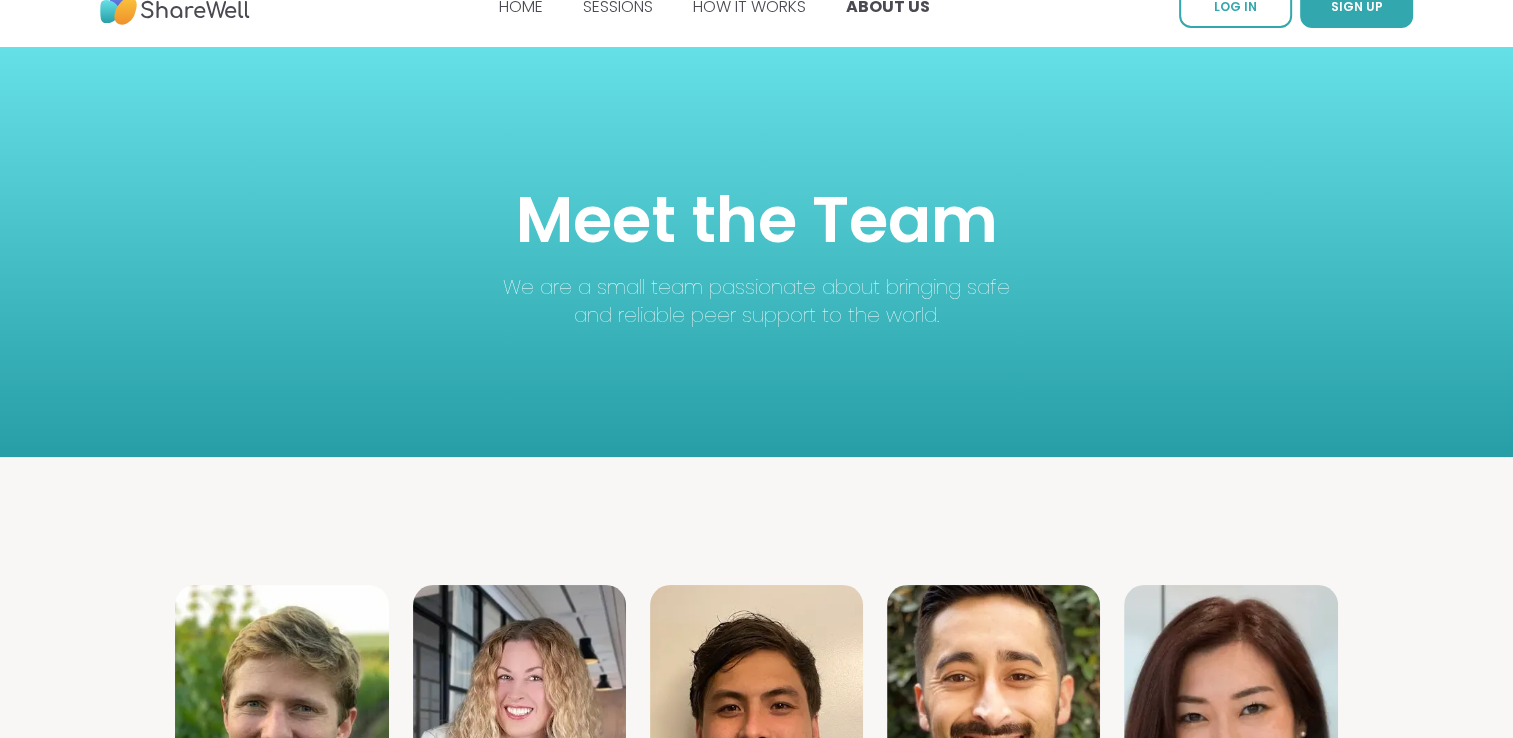 scroll, scrollTop: 0, scrollLeft: 0, axis: both 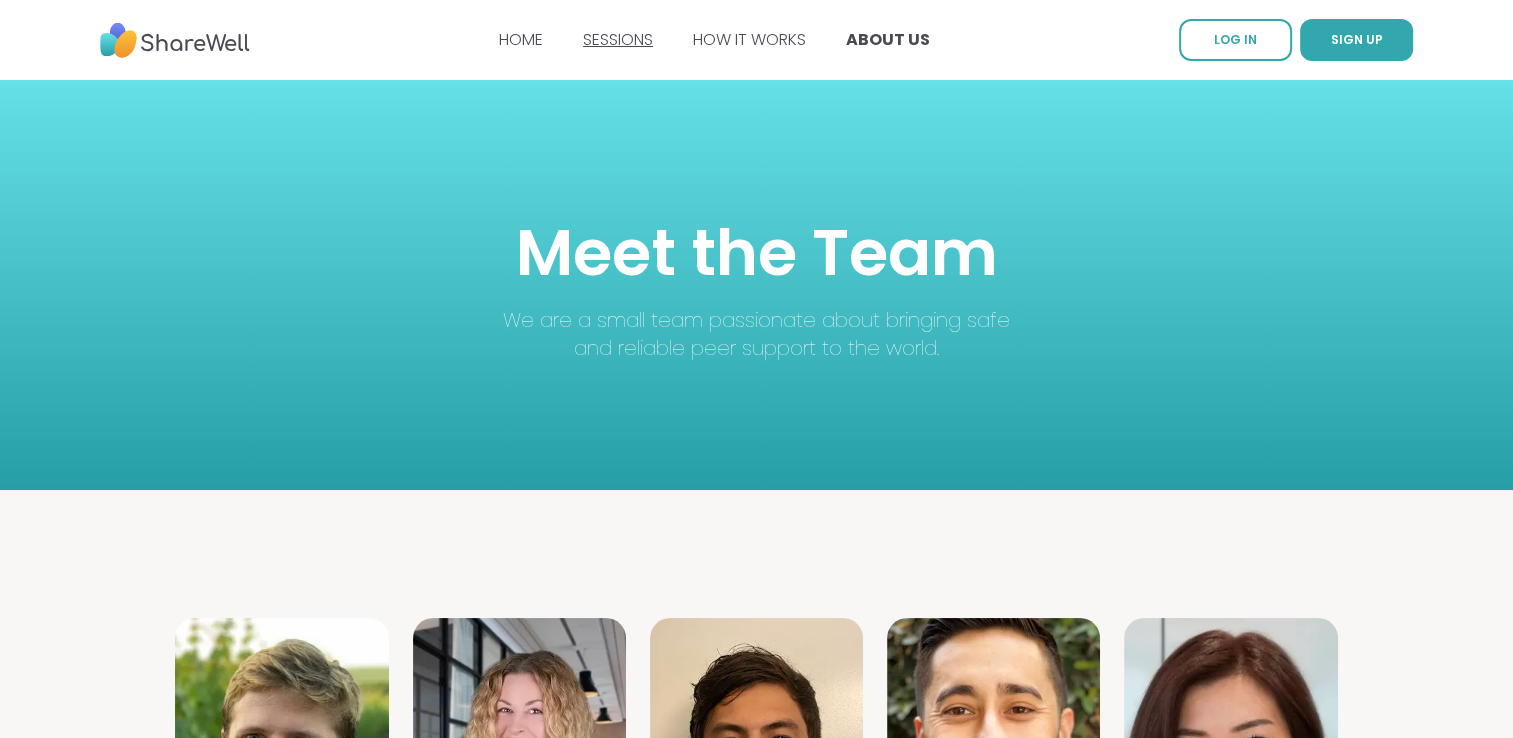 click on "SESSIONS" at bounding box center (618, 39) 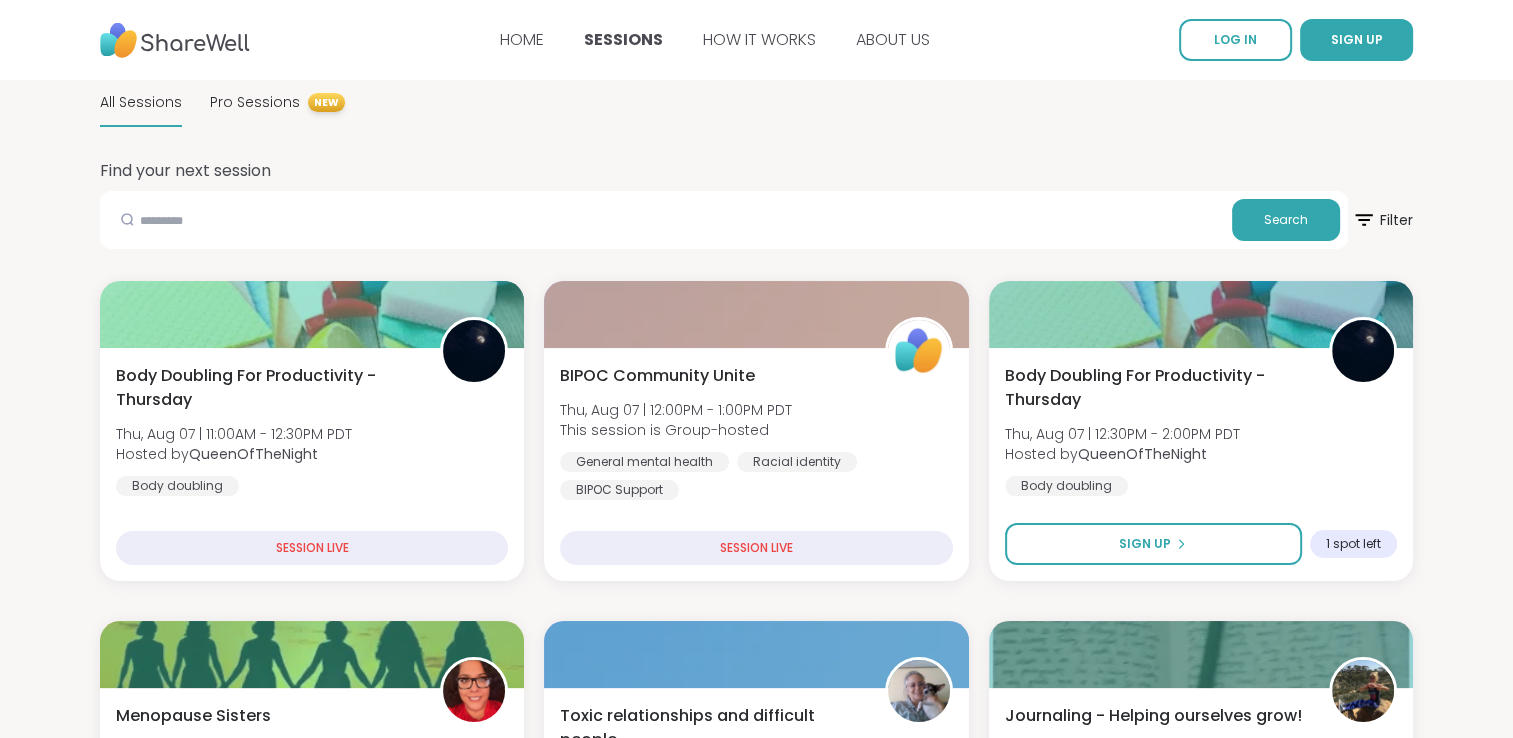 click on "All Sessions" at bounding box center (141, 102) 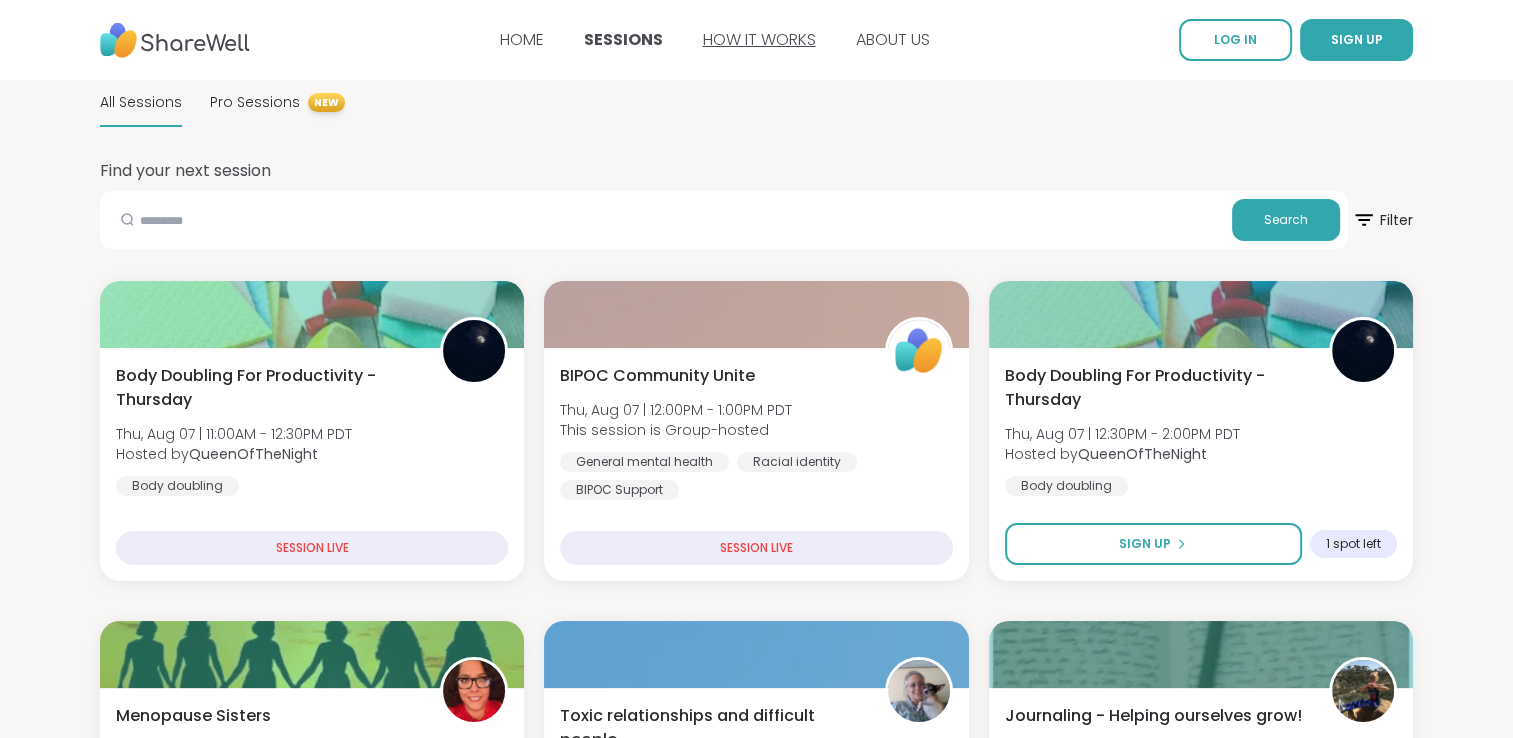 click on "HOW IT WORKS" at bounding box center [759, 39] 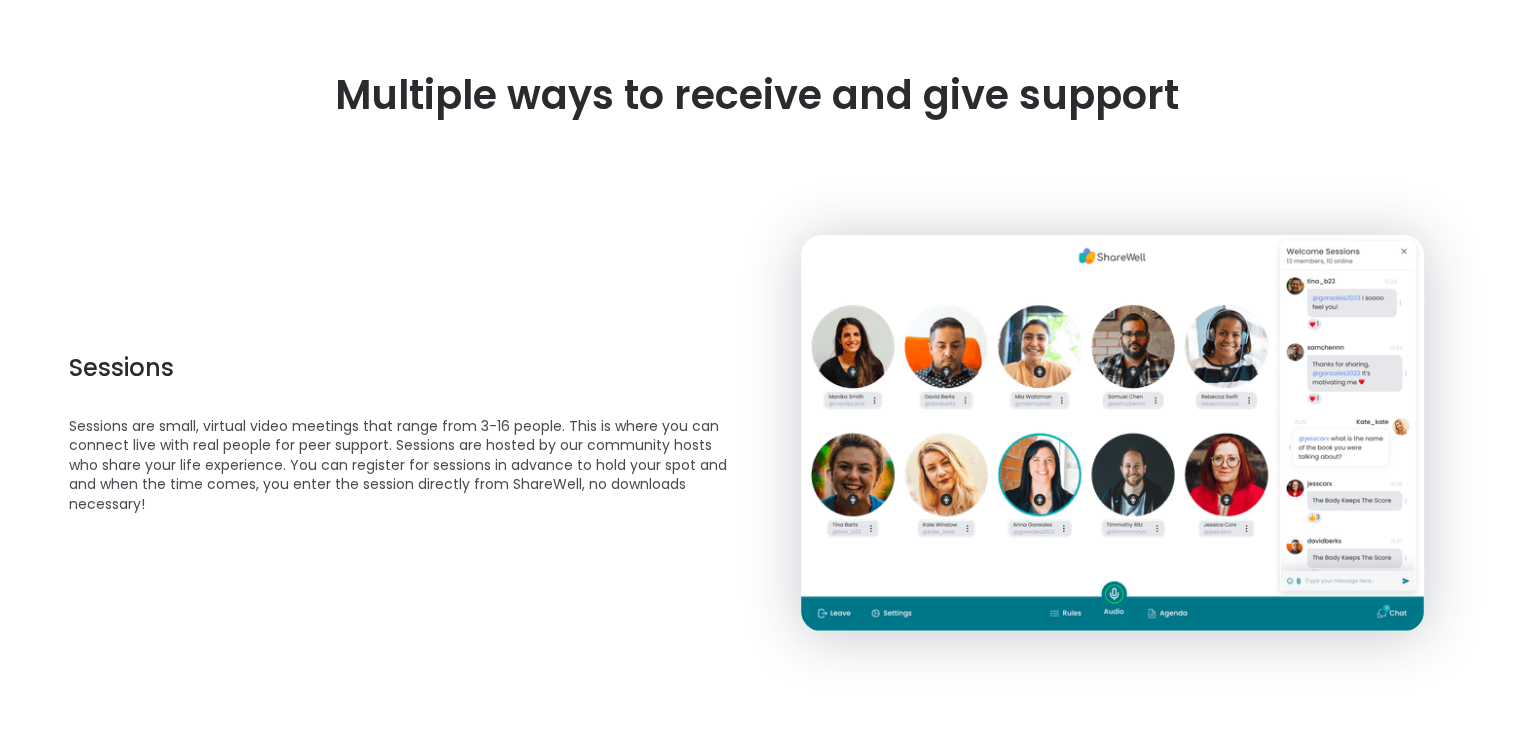 scroll, scrollTop: 570, scrollLeft: 0, axis: vertical 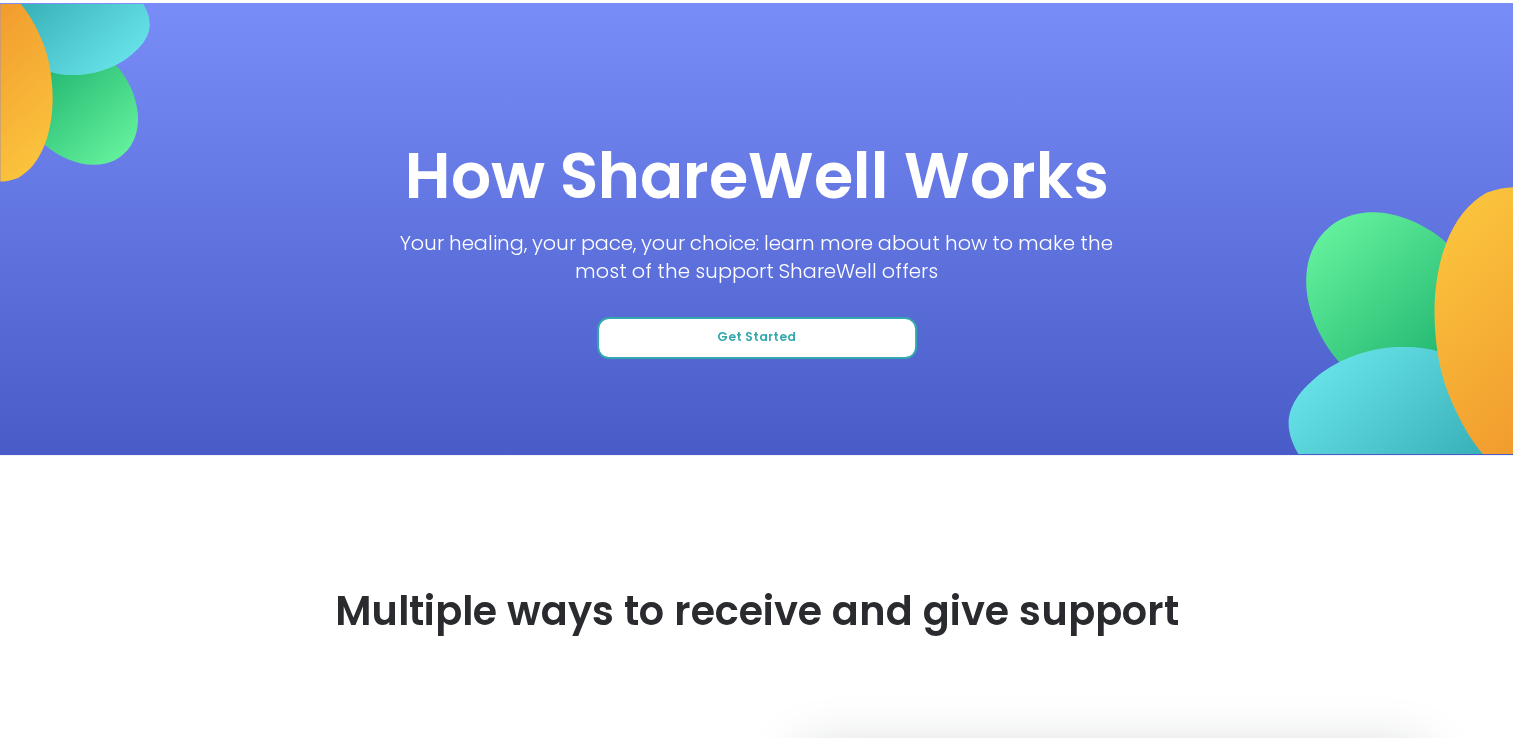 click on "Get Started" at bounding box center (756, 337) 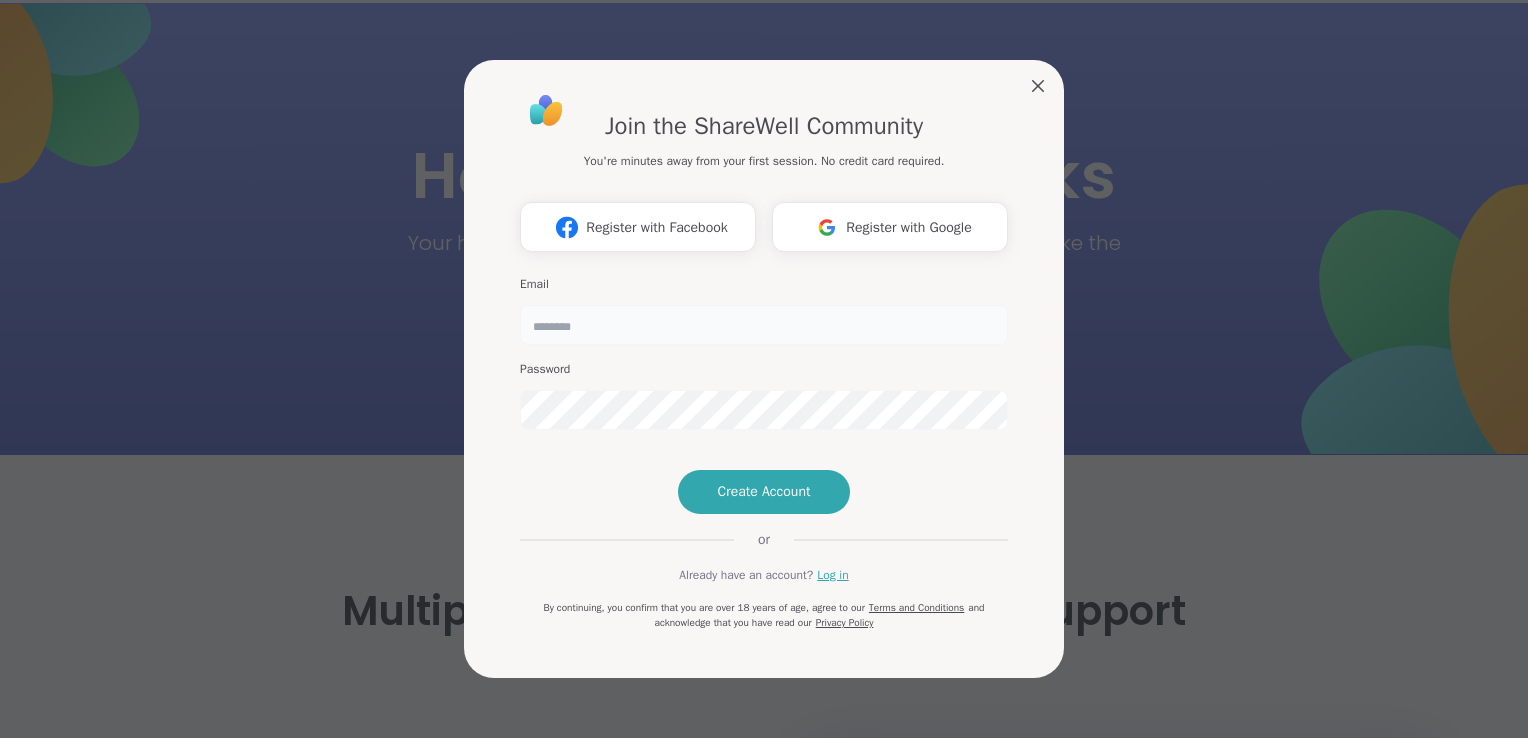 click at bounding box center [764, 325] 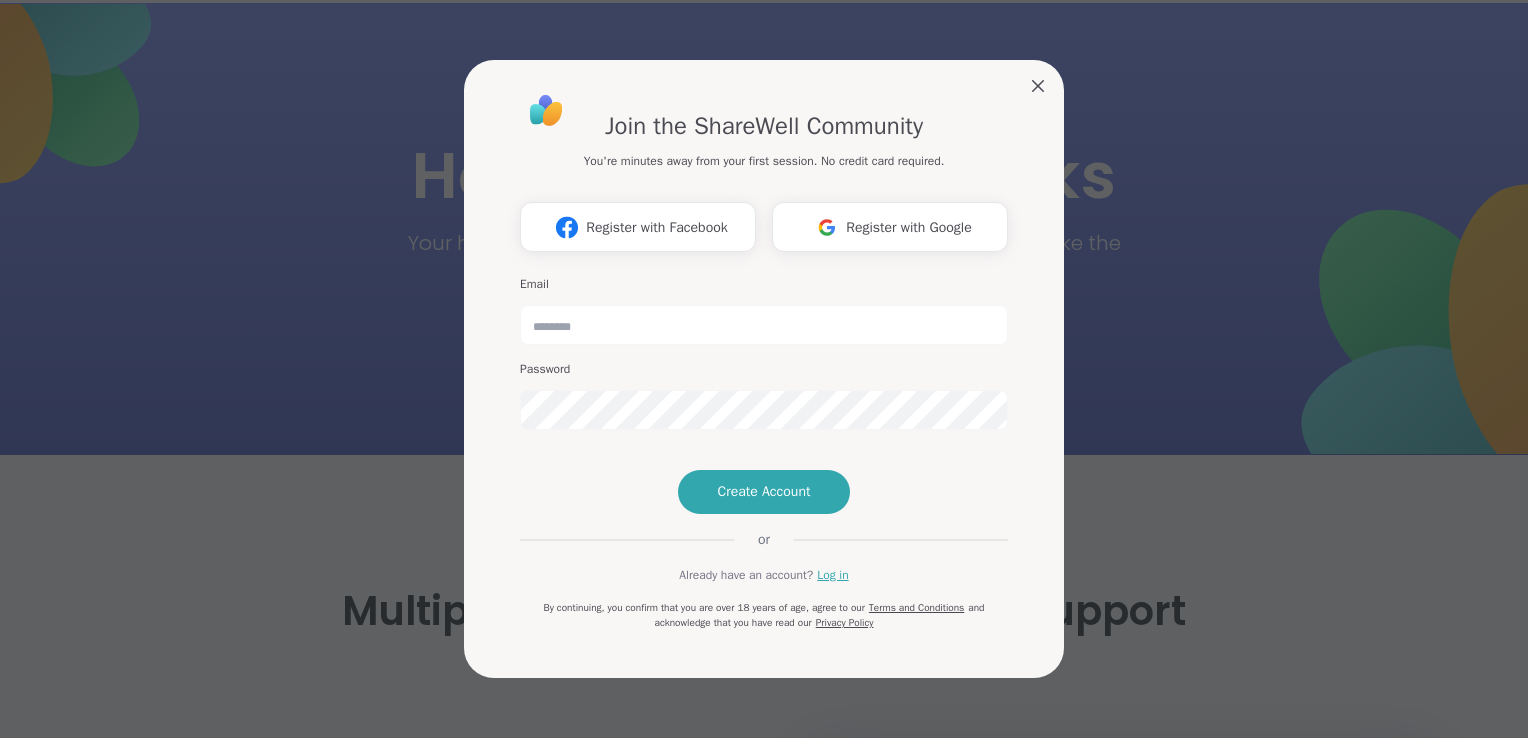 click on "Email" at bounding box center [764, 310] 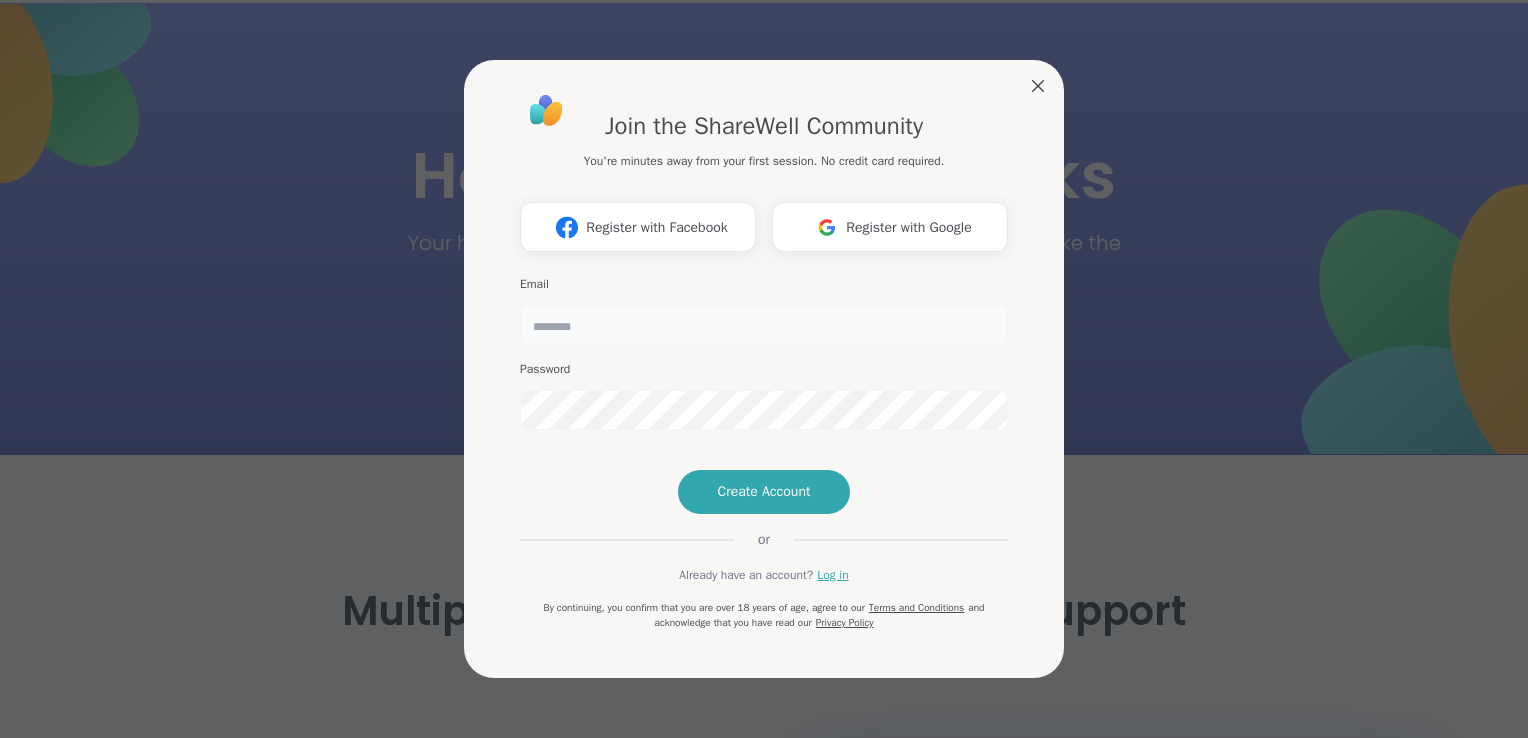 click at bounding box center [764, 325] 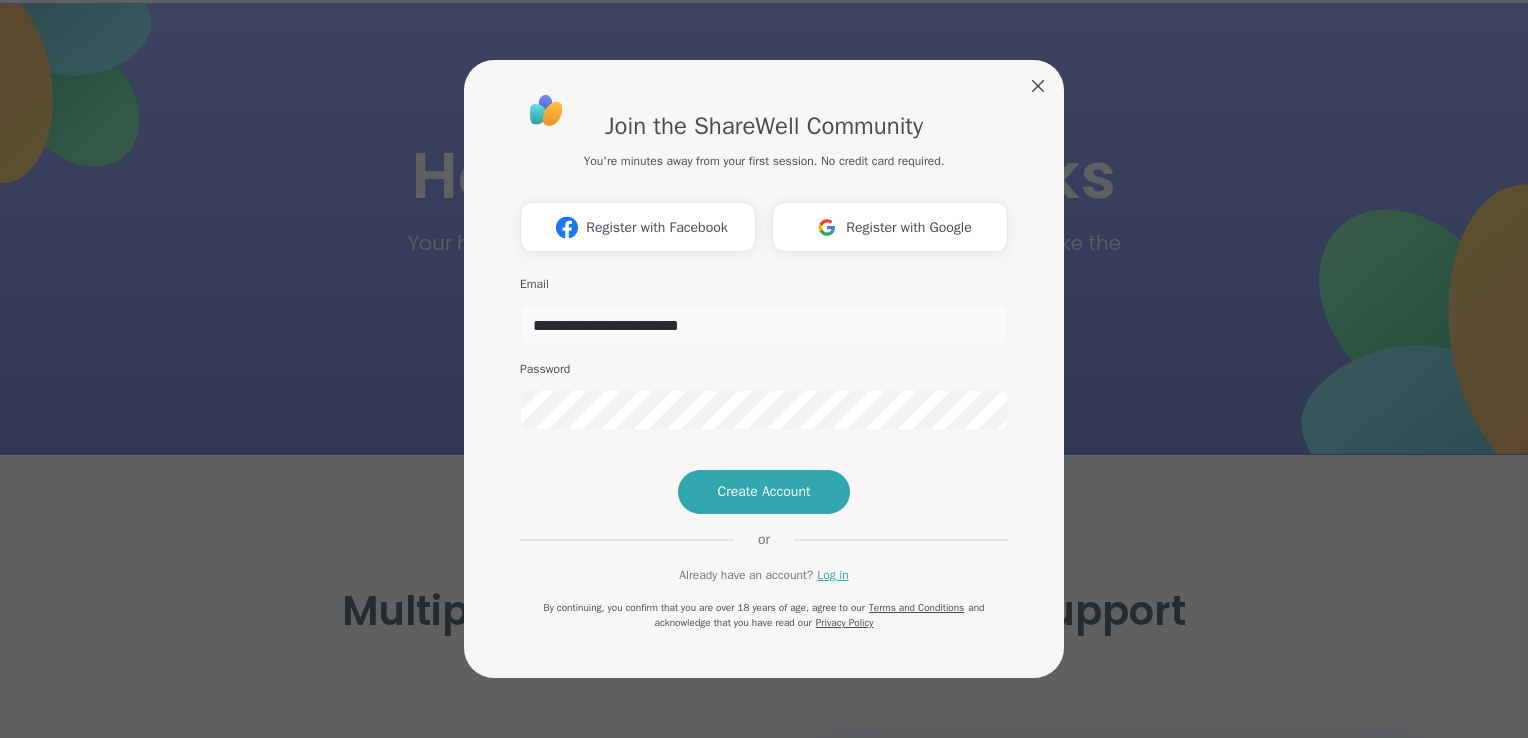type on "**********" 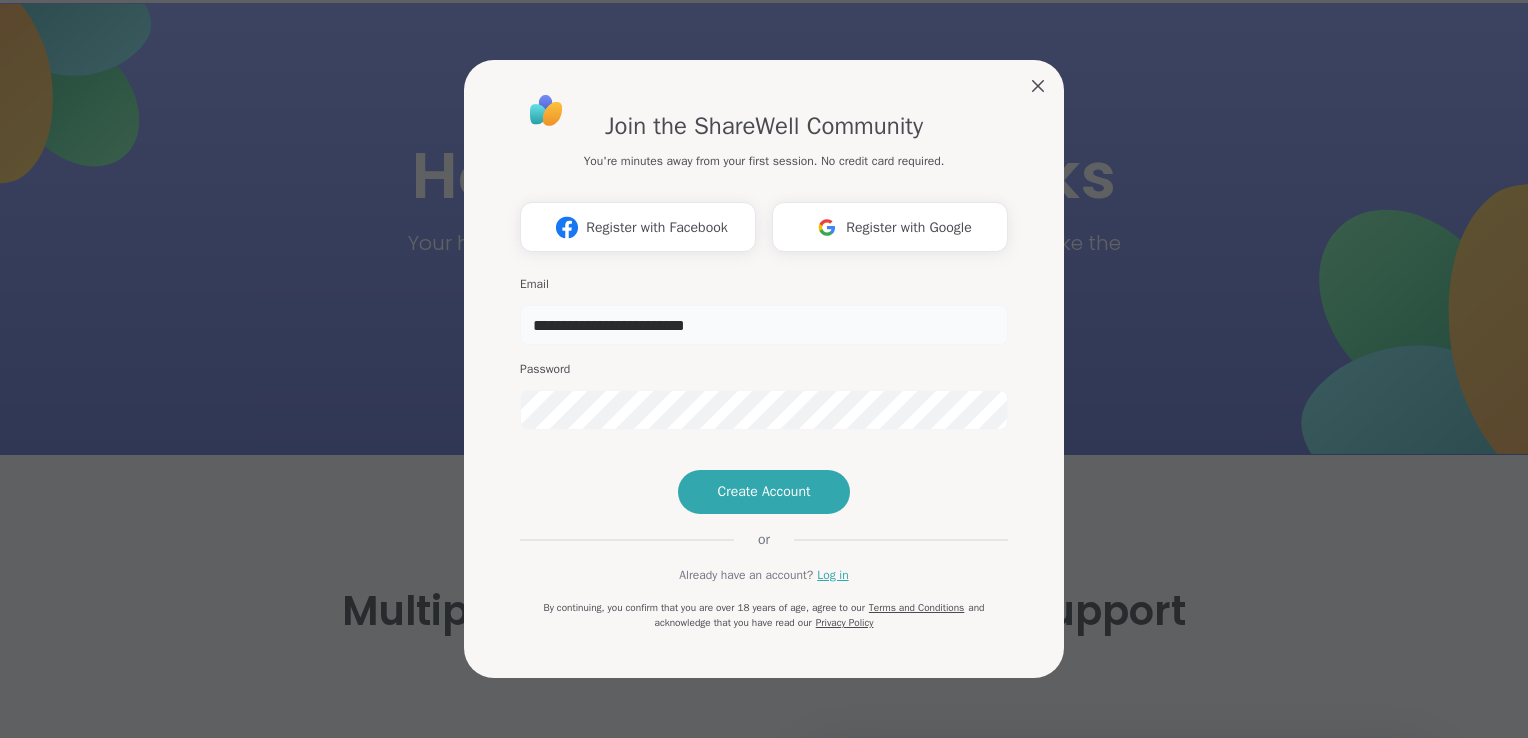 drag, startPoint x: 740, startPoint y: 286, endPoint x: 492, endPoint y: 291, distance: 248.0504 